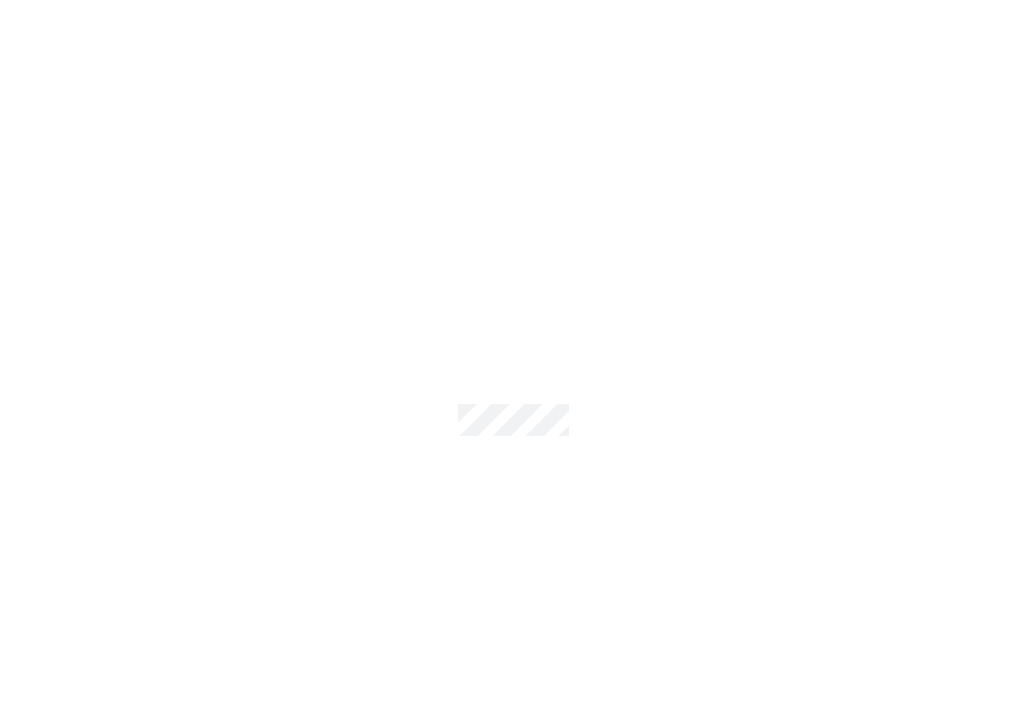 scroll, scrollTop: 0, scrollLeft: 0, axis: both 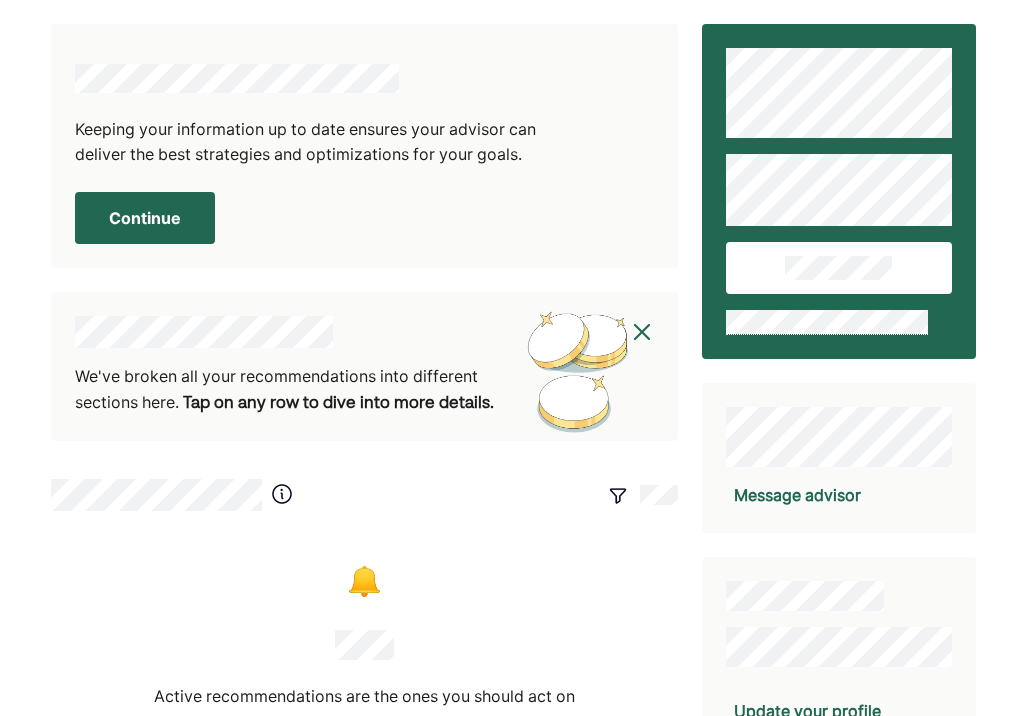 click on "Continue" at bounding box center (145, 218) 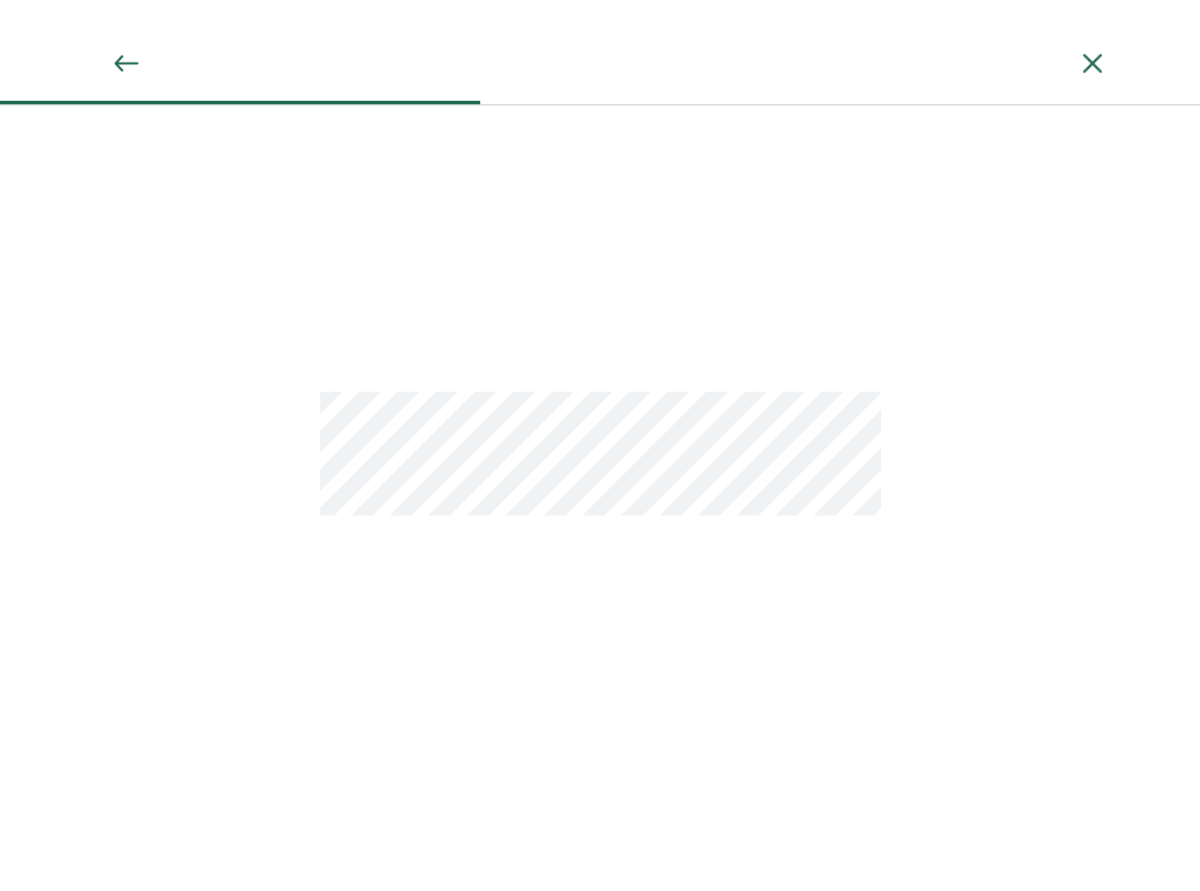 scroll, scrollTop: 0, scrollLeft: 0, axis: both 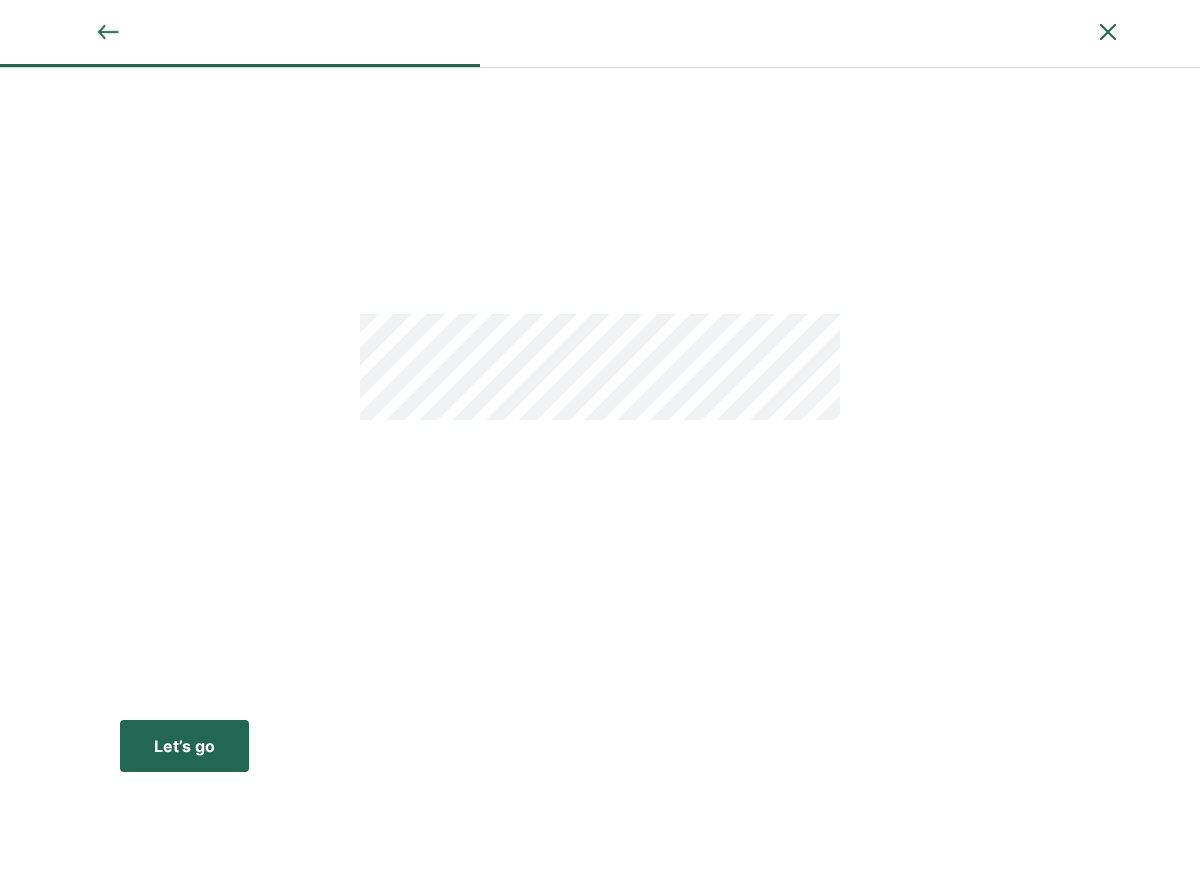 click on "Let’s go Save Let’s go" at bounding box center (184, 746) 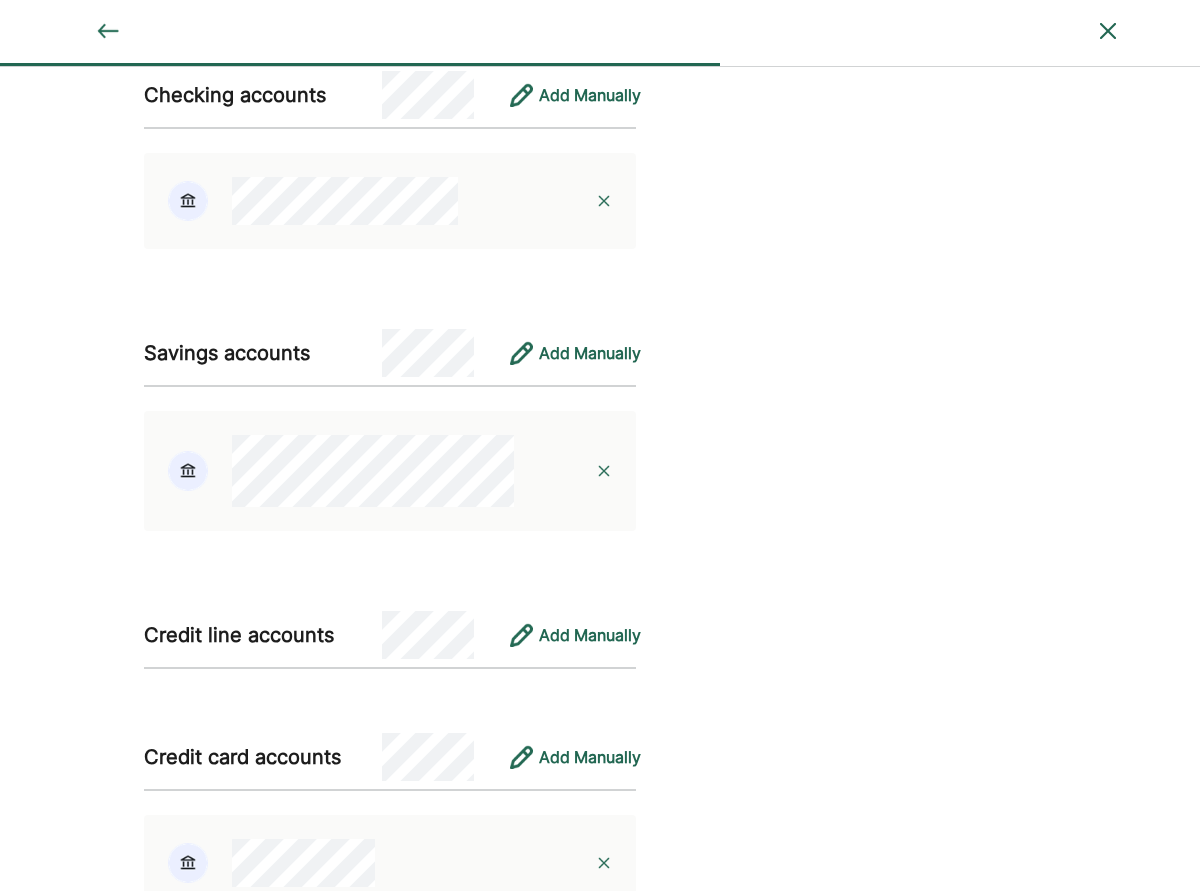 scroll, scrollTop: 5533, scrollLeft: 0, axis: vertical 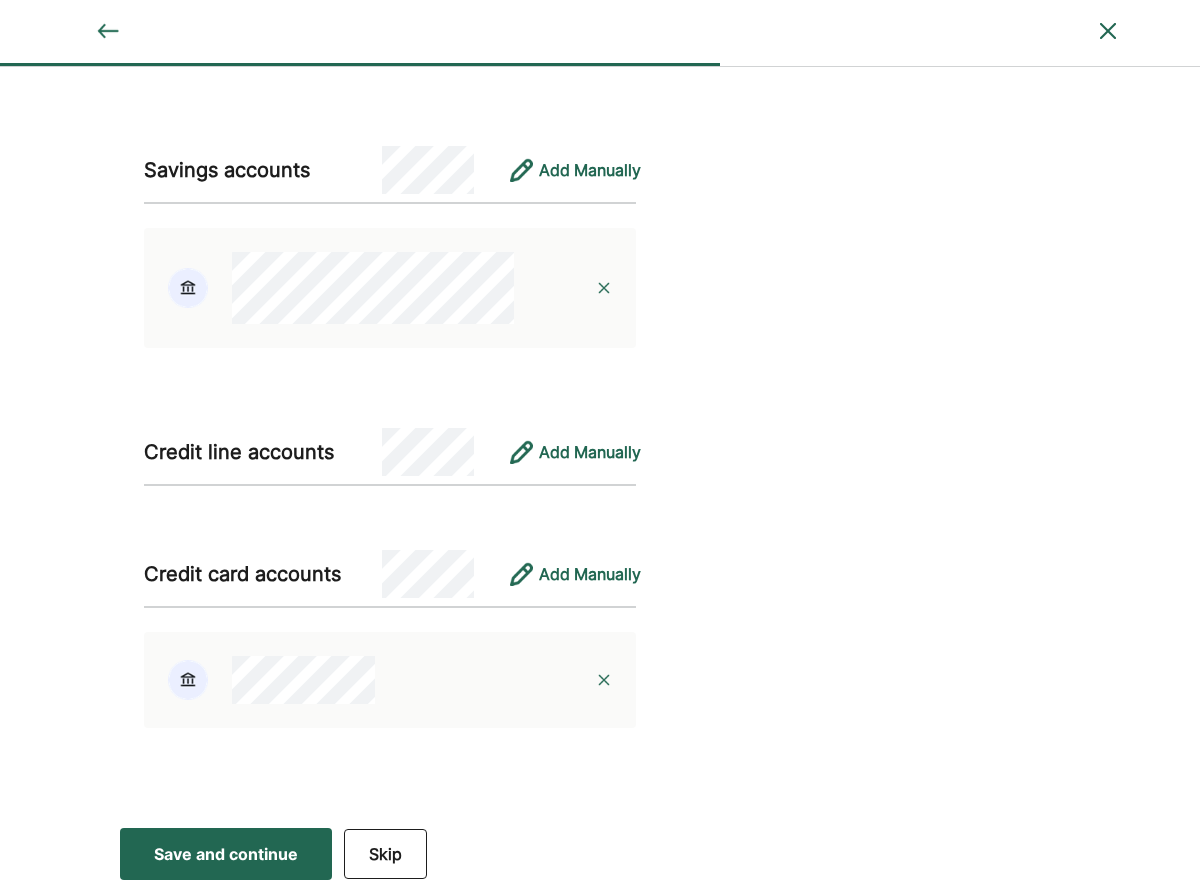 click on "Save and continue" at bounding box center (226, 854) 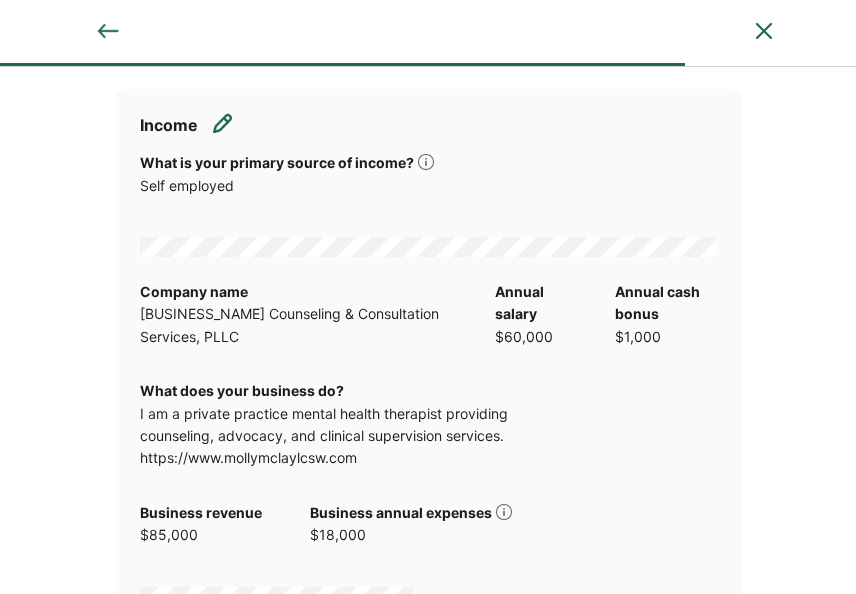 scroll, scrollTop: 265, scrollLeft: 0, axis: vertical 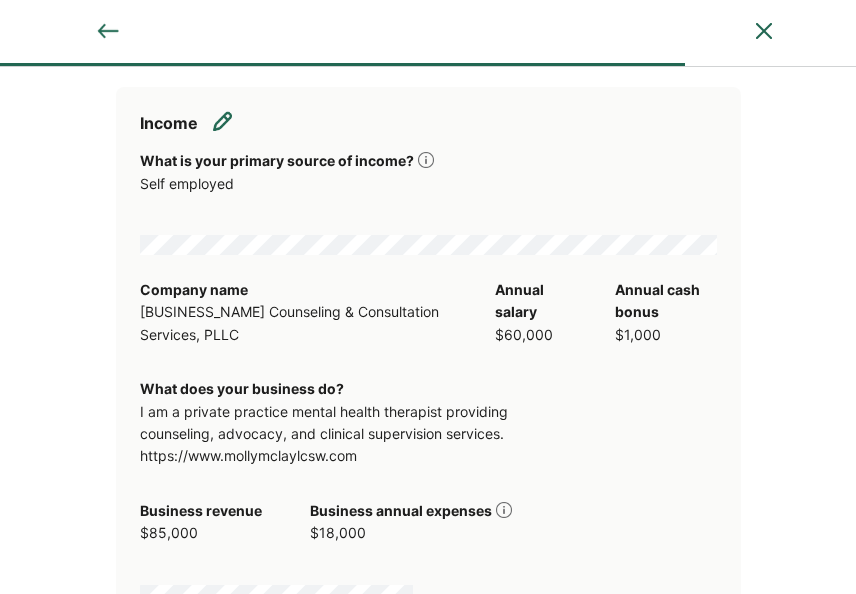 click at bounding box center [223, 121] 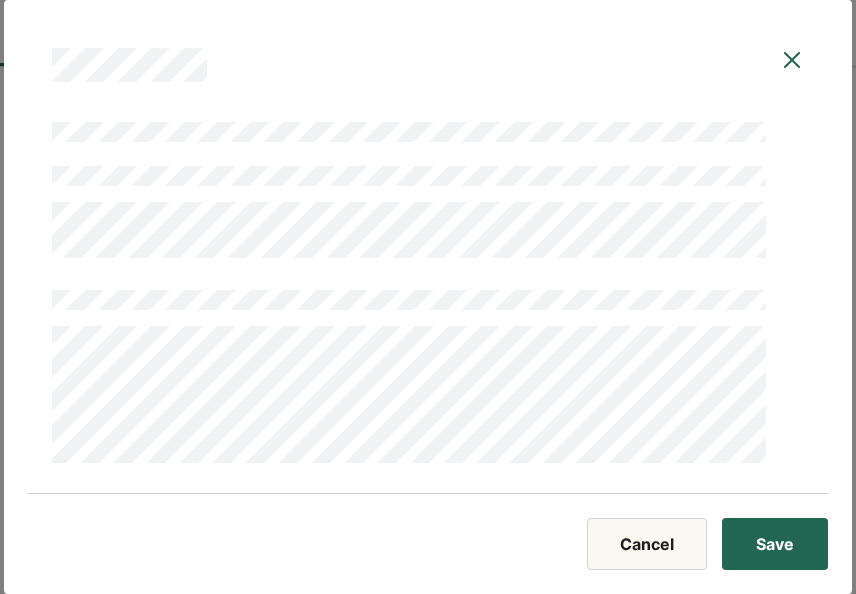 scroll, scrollTop: 759, scrollLeft: 0, axis: vertical 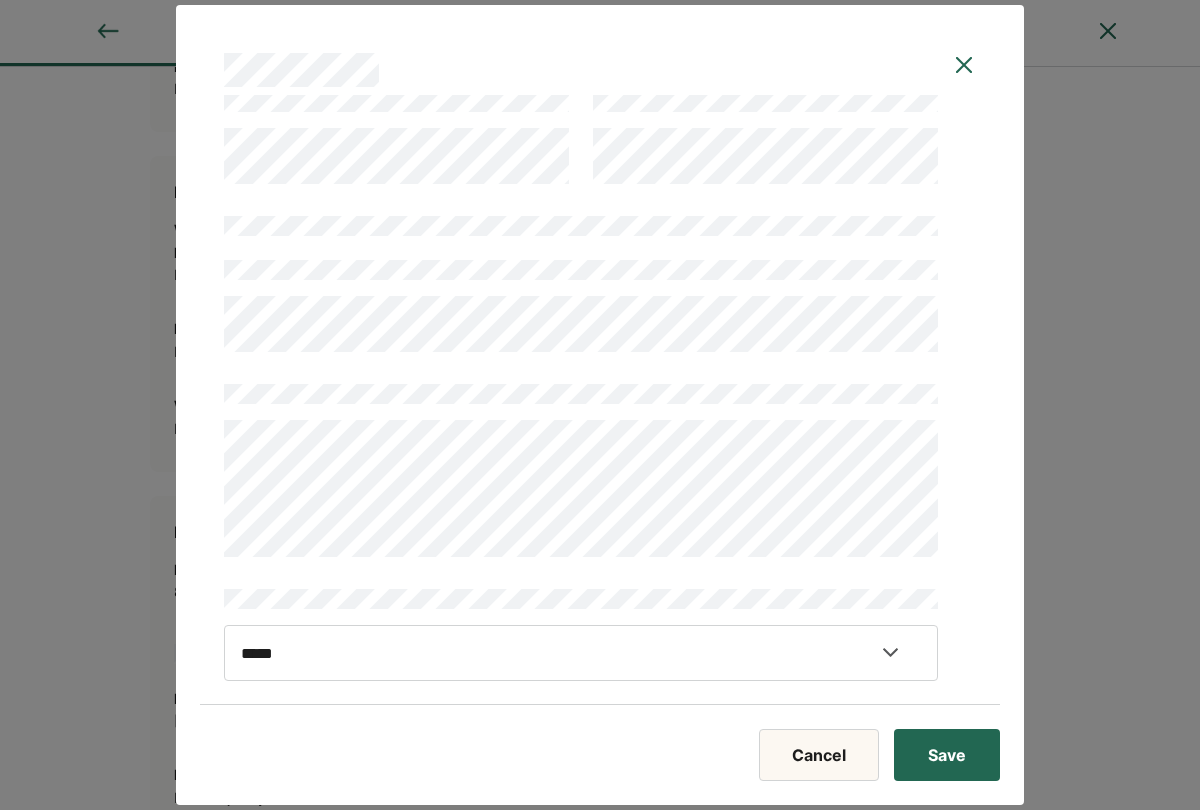 click at bounding box center (581, 302) 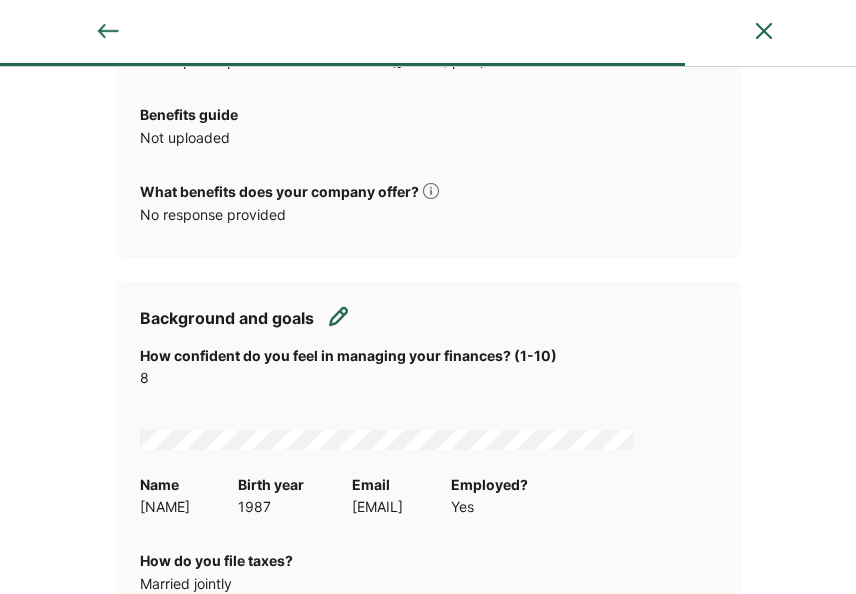 scroll, scrollTop: 2410, scrollLeft: 0, axis: vertical 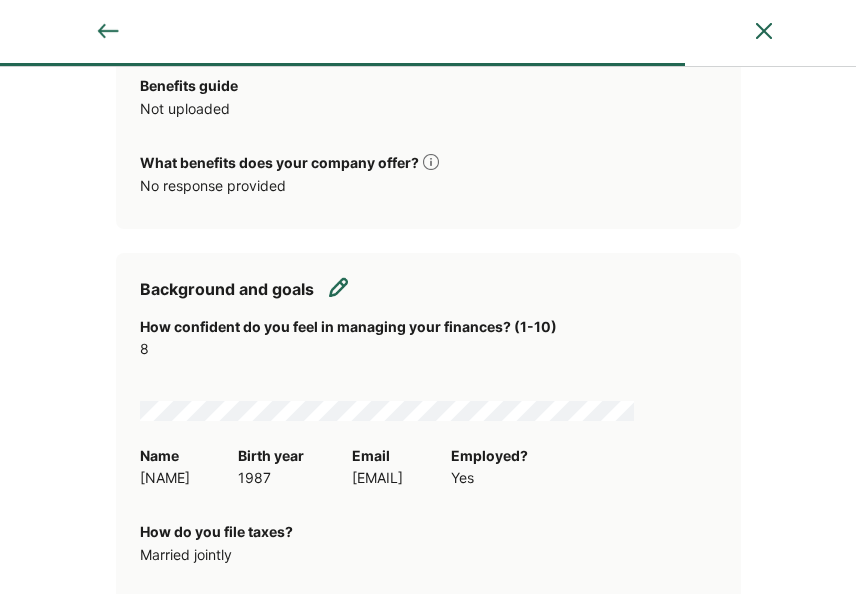 click at bounding box center [339, 287] 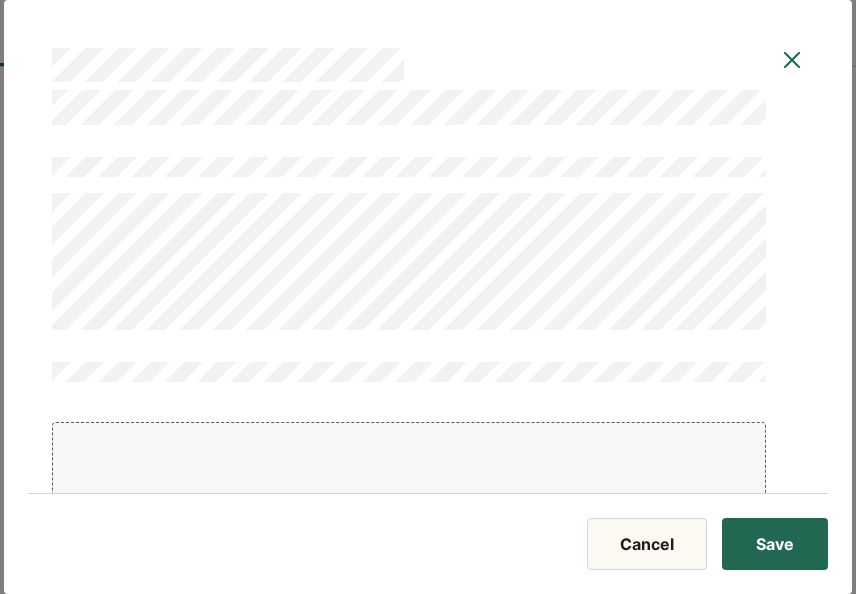 scroll, scrollTop: 3690, scrollLeft: 0, axis: vertical 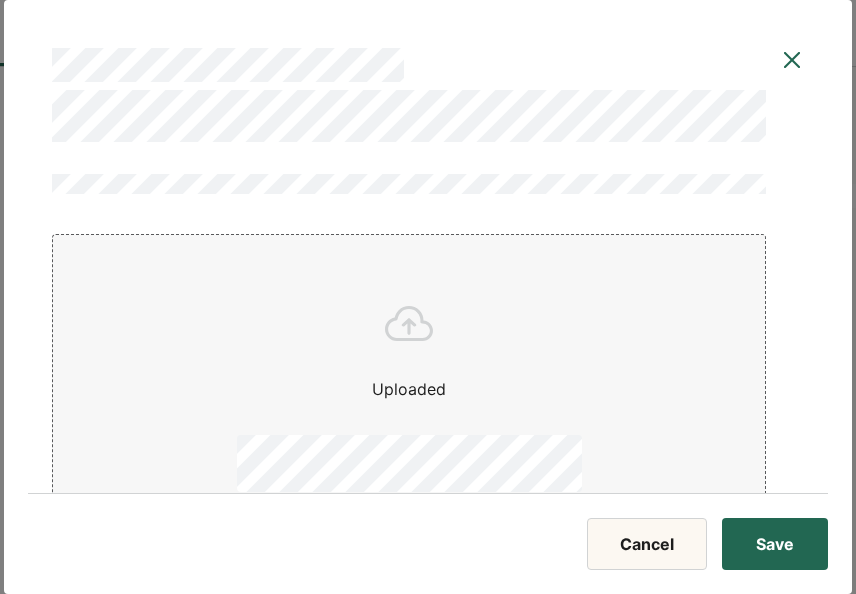 click on "Save" at bounding box center [775, 544] 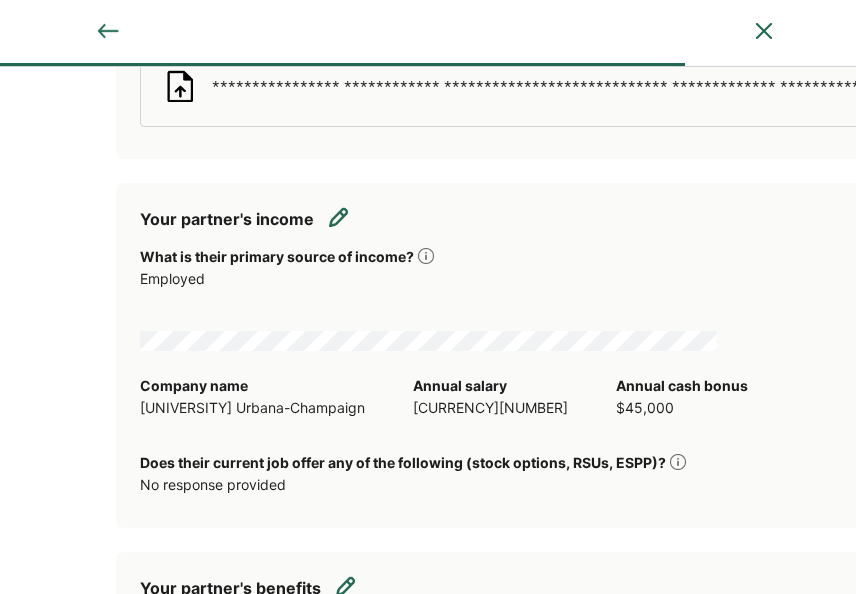 scroll, scrollTop: 4105, scrollLeft: 0, axis: vertical 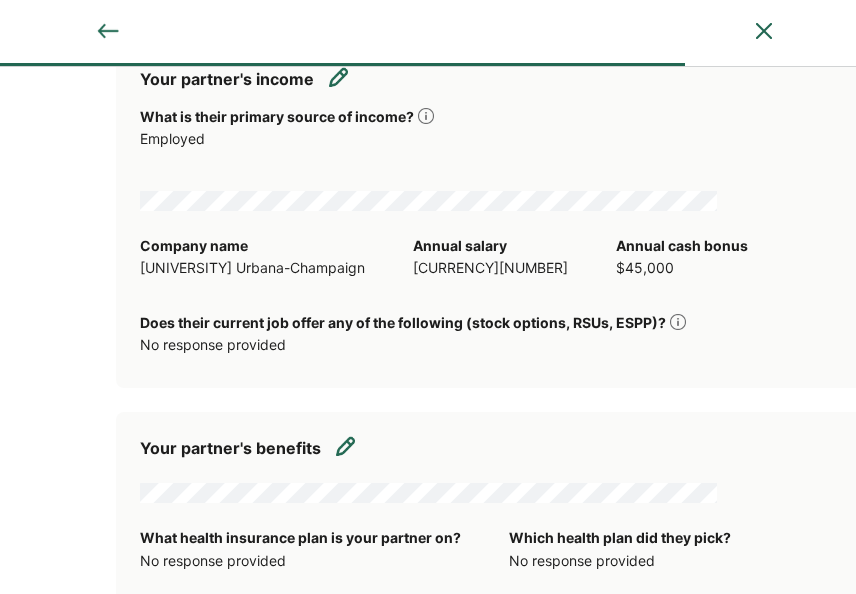 click at bounding box center (678, 322) 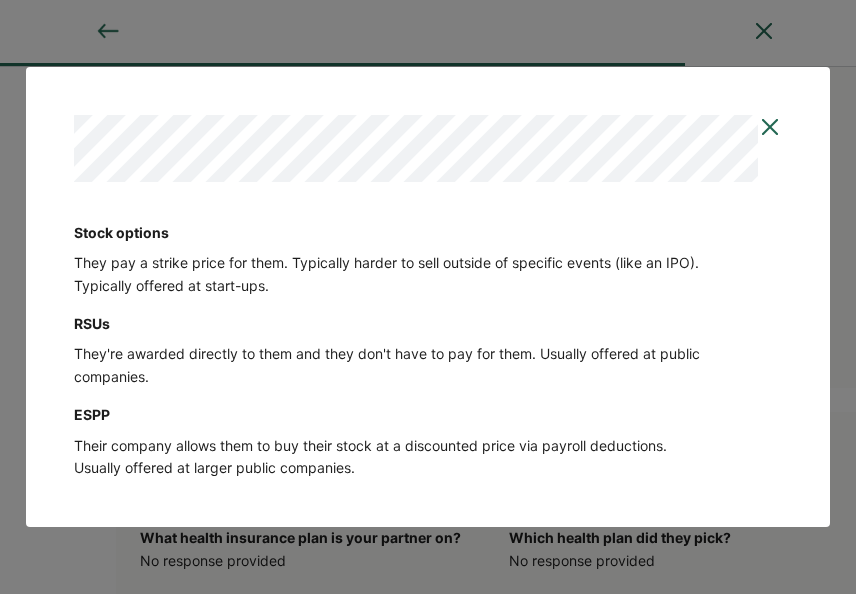 click at bounding box center (770, 127) 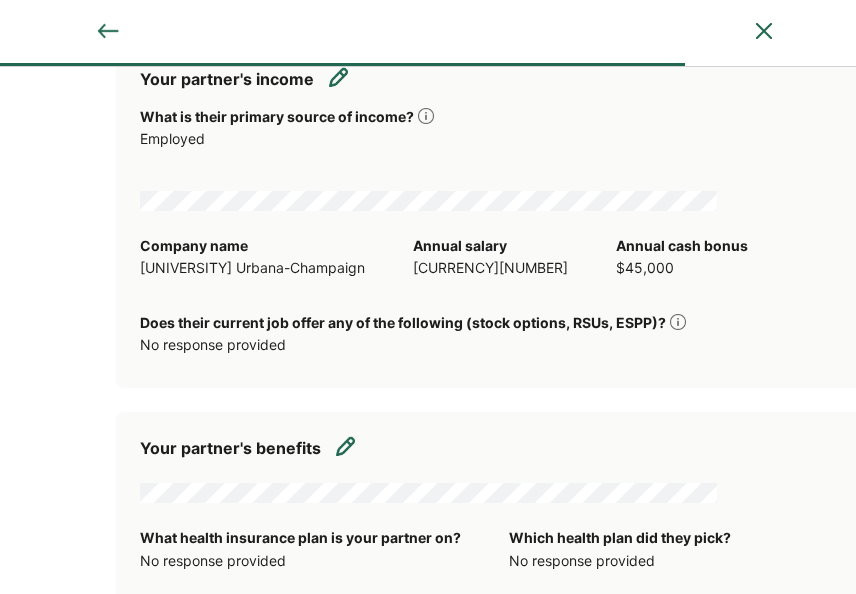 click at bounding box center [339, 77] 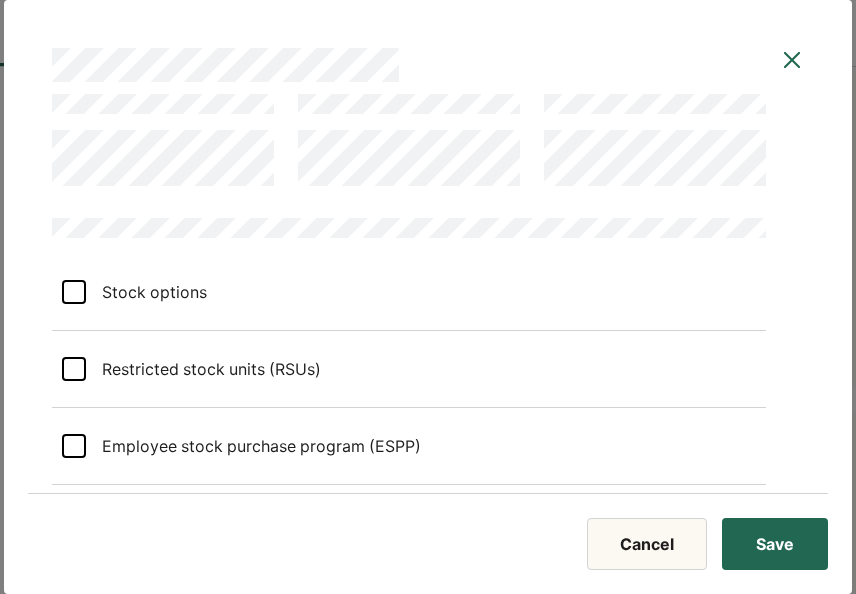scroll, scrollTop: 231, scrollLeft: 0, axis: vertical 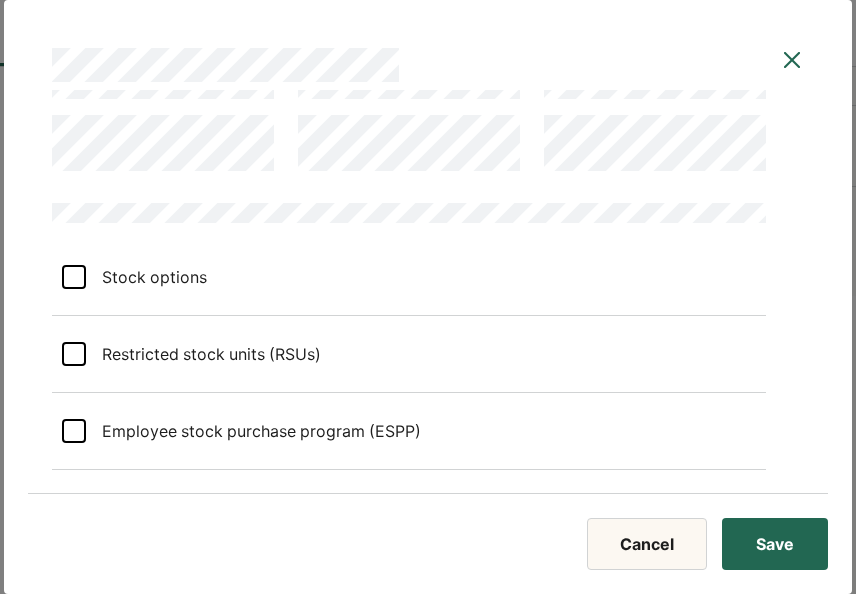 click at bounding box center (792, 60) 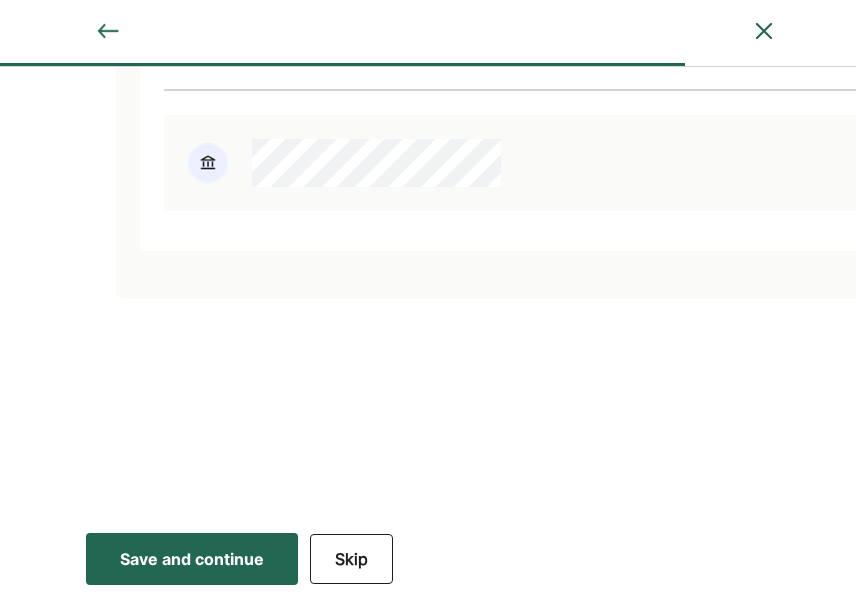 scroll, scrollTop: 11564, scrollLeft: 0, axis: vertical 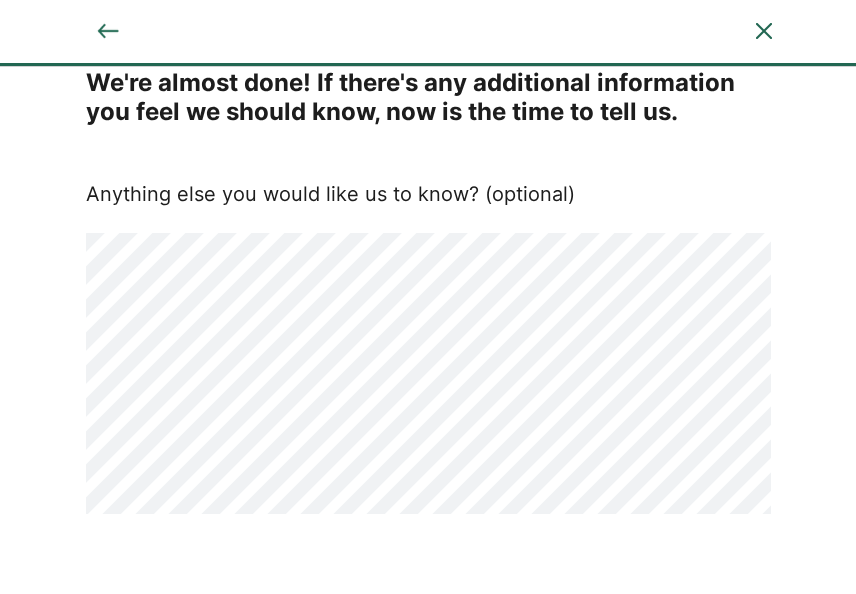 click at bounding box center [108, 31] 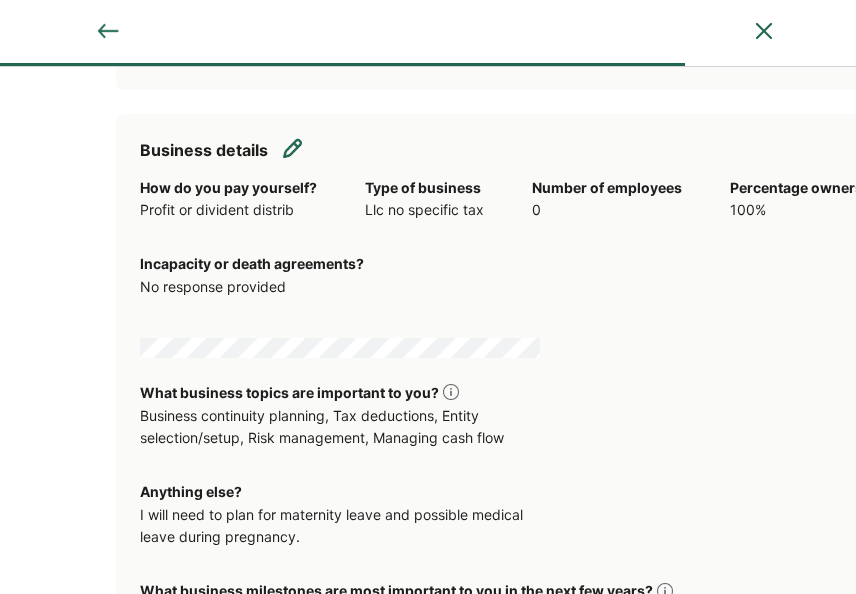 scroll, scrollTop: 1086, scrollLeft: 0, axis: vertical 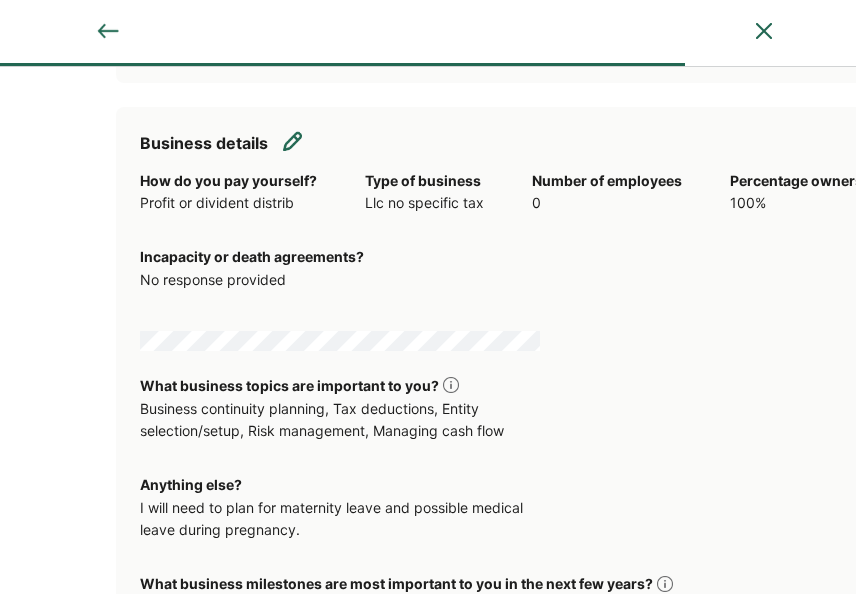 click at bounding box center [293, 141] 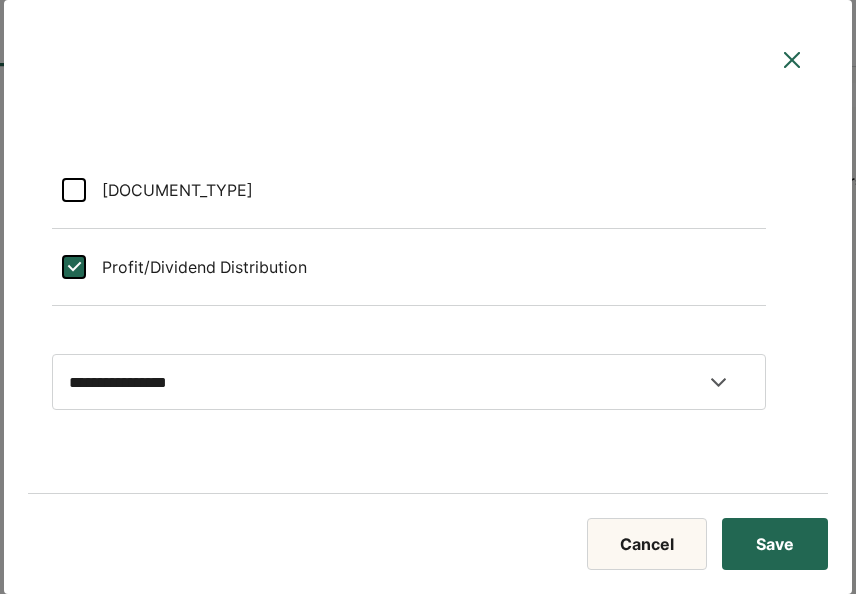 select on "**********" 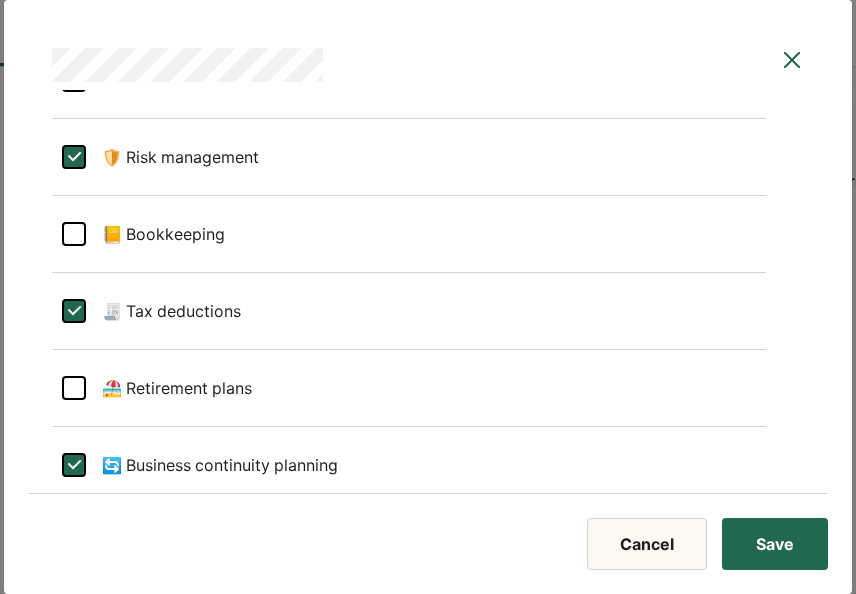 scroll, scrollTop: 868, scrollLeft: 0, axis: vertical 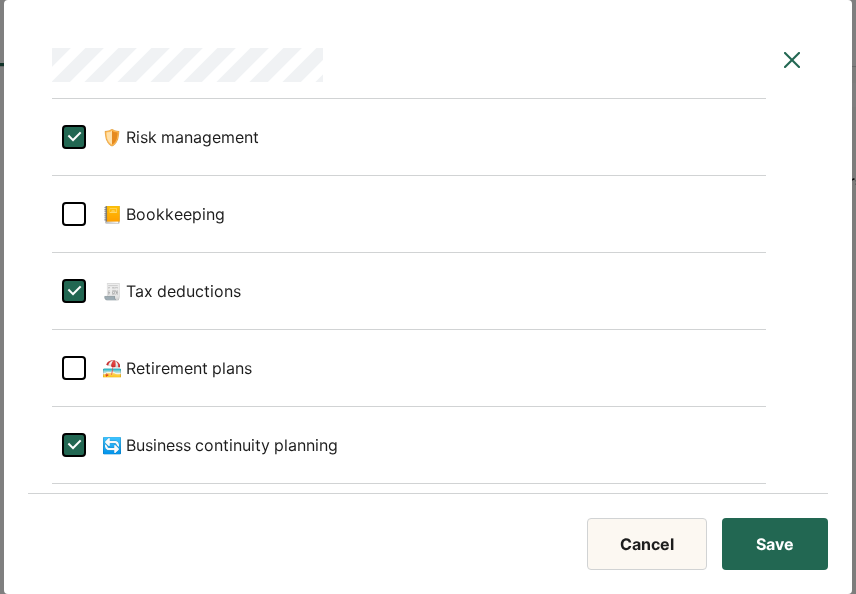 click at bounding box center [74, 368] 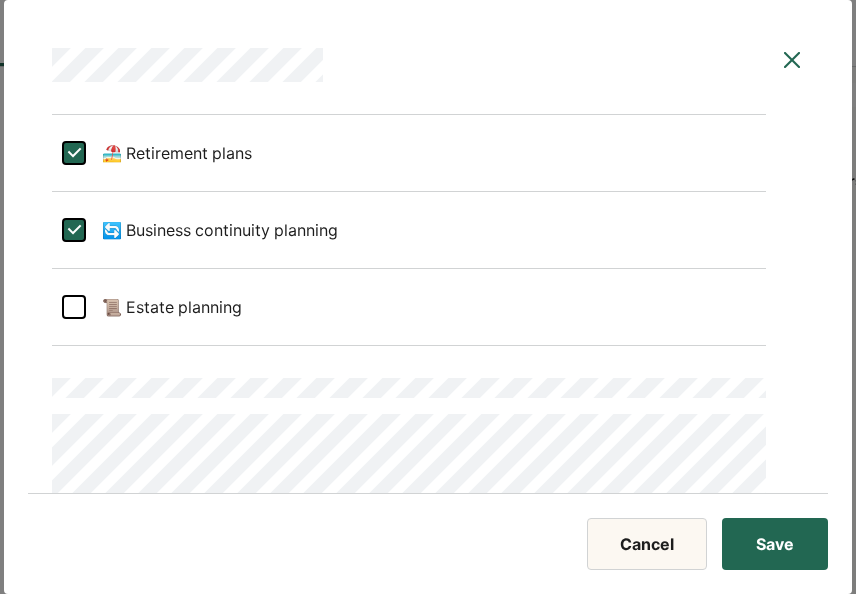 scroll, scrollTop: 1111, scrollLeft: 0, axis: vertical 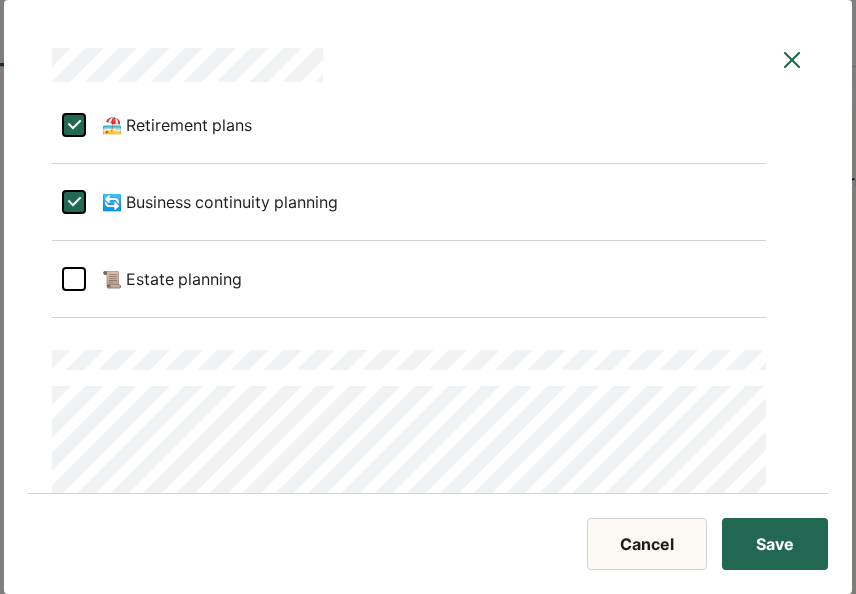 click on "📜 Estate planning" at bounding box center [409, 279] 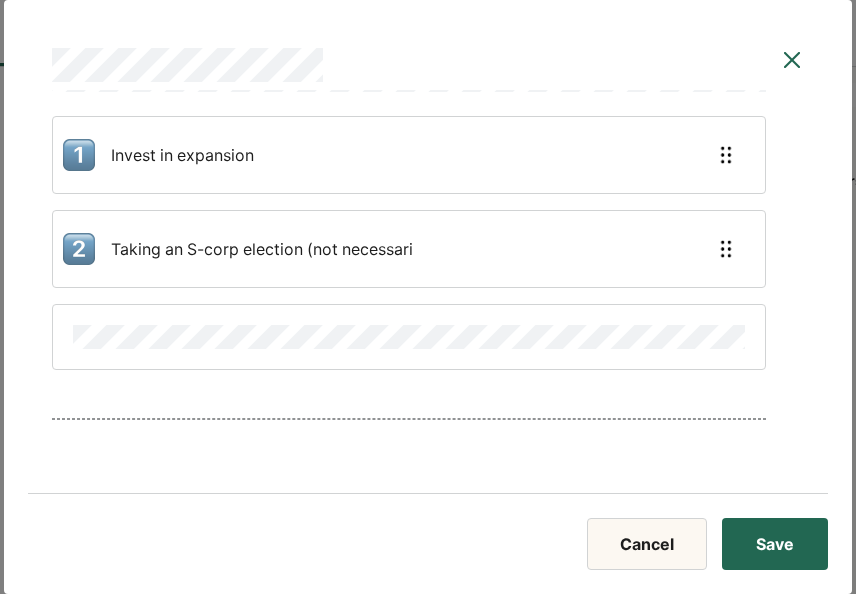 scroll, scrollTop: 2418, scrollLeft: 0, axis: vertical 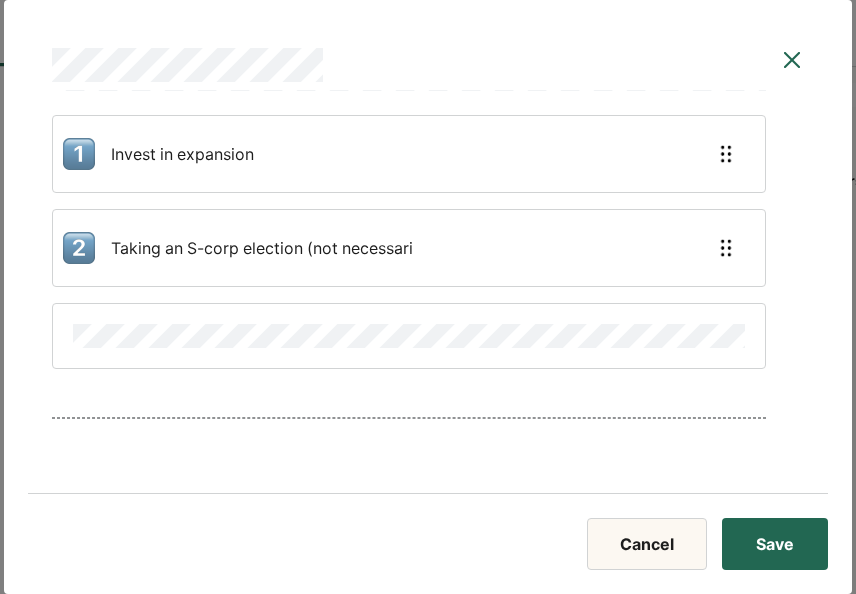 click at bounding box center [409, 336] 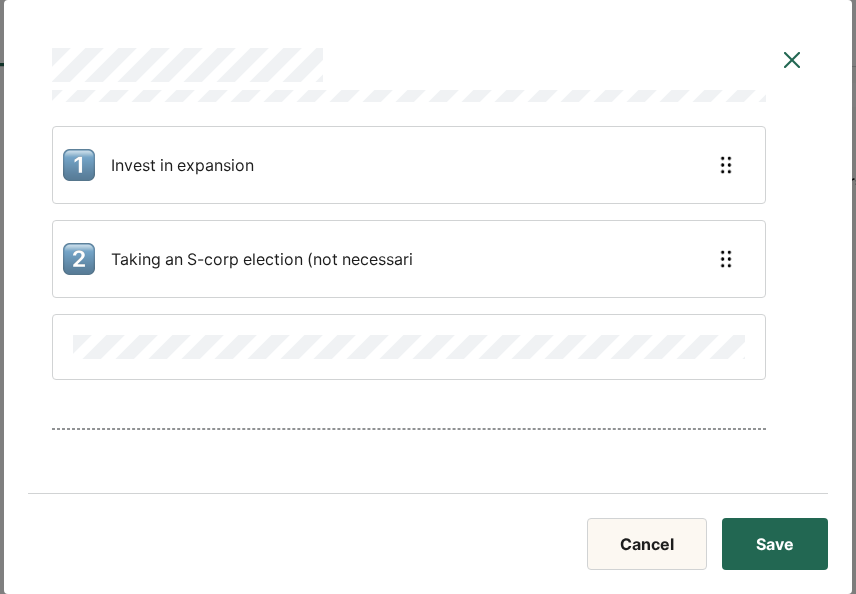 scroll, scrollTop: 2408, scrollLeft: 0, axis: vertical 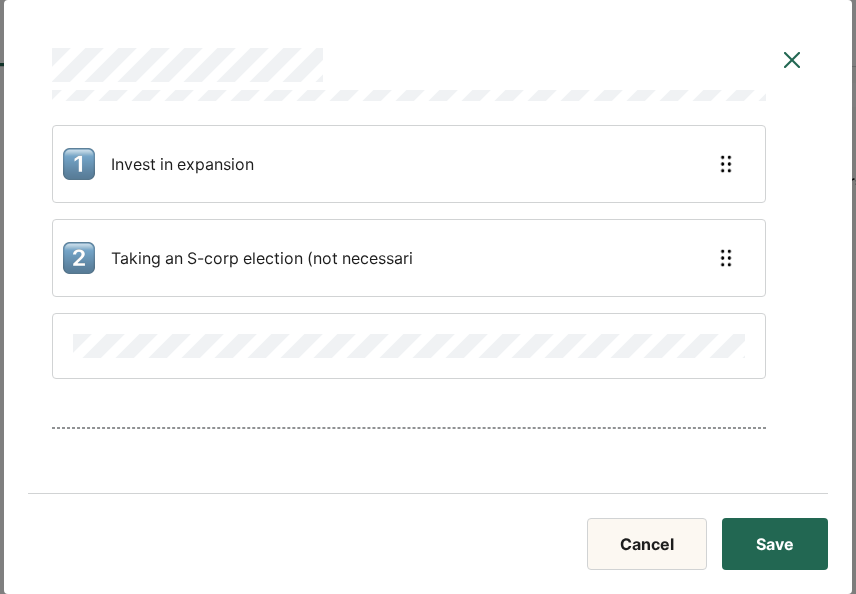 click on "Invest in expansion" at bounding box center (409, 164) 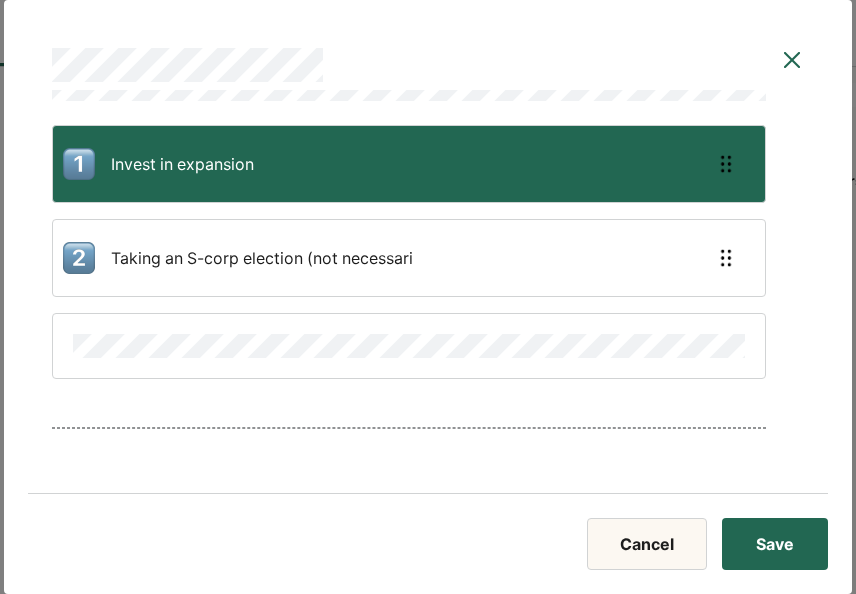 click on "Invest in expansion" at bounding box center (409, 164) 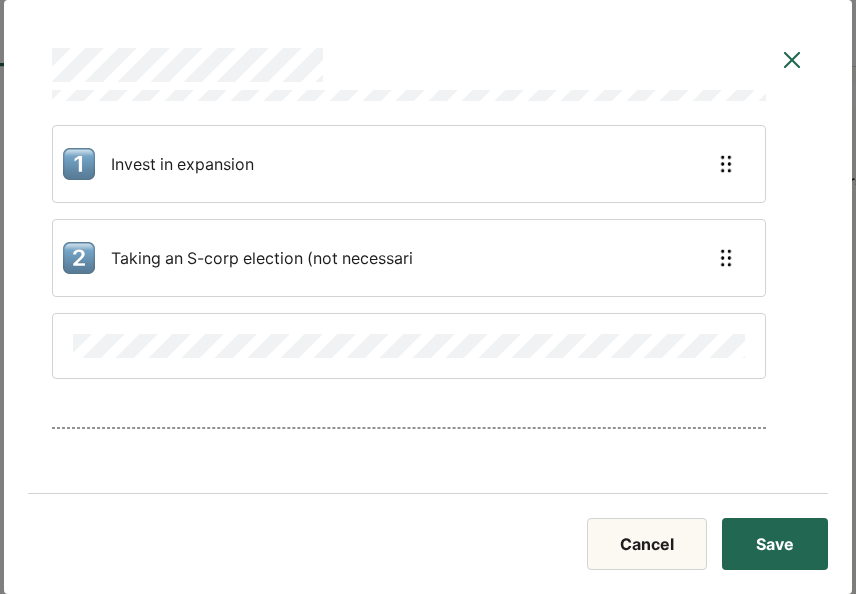 click on "Taking an S-corp election (not necessari" at bounding box center [409, 258] 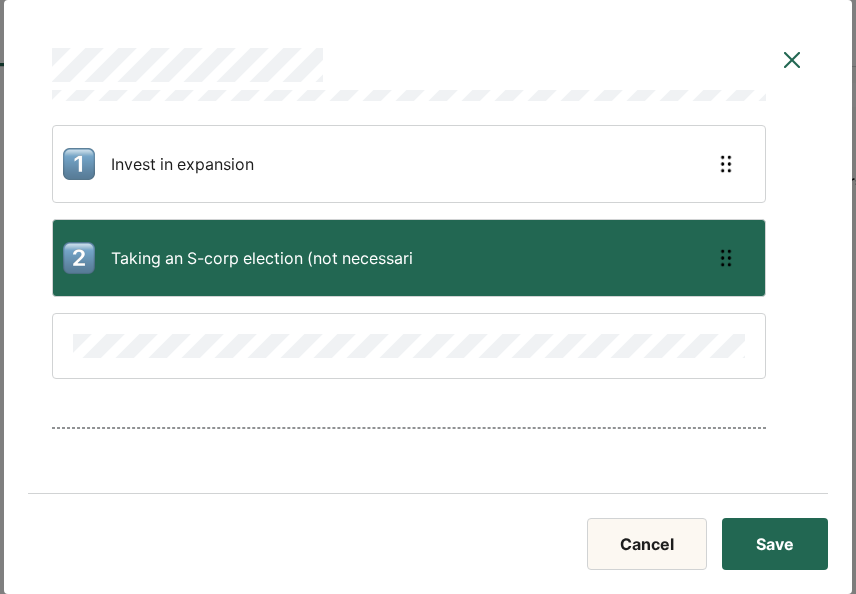 click on "Taking an S-corp election (not necessari" at bounding box center (409, 258) 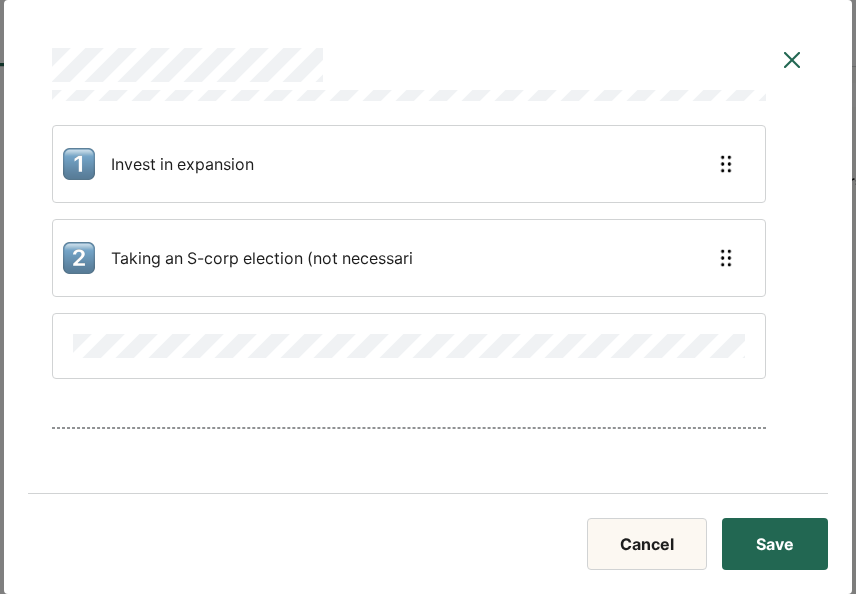 click at bounding box center (409, 346) 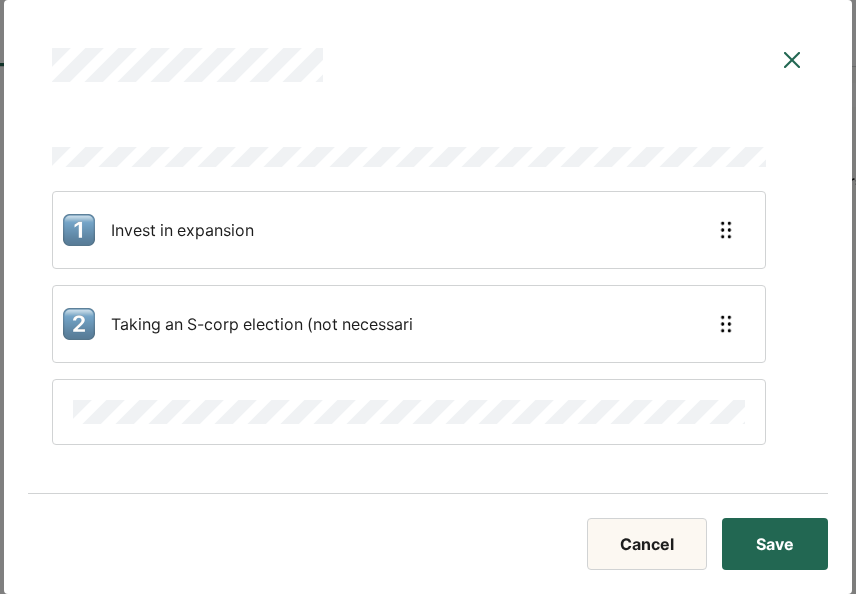 scroll, scrollTop: 2343, scrollLeft: 0, axis: vertical 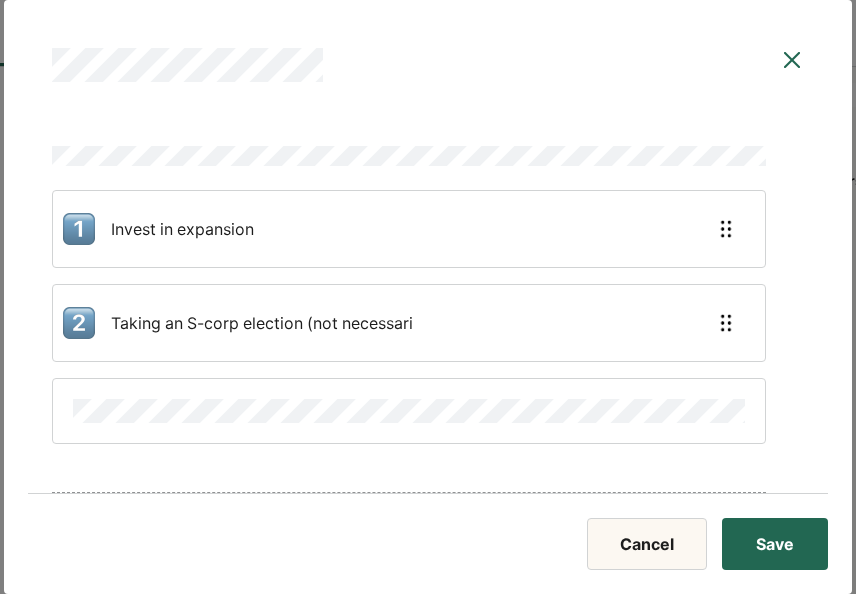 click at bounding box center (409, 411) 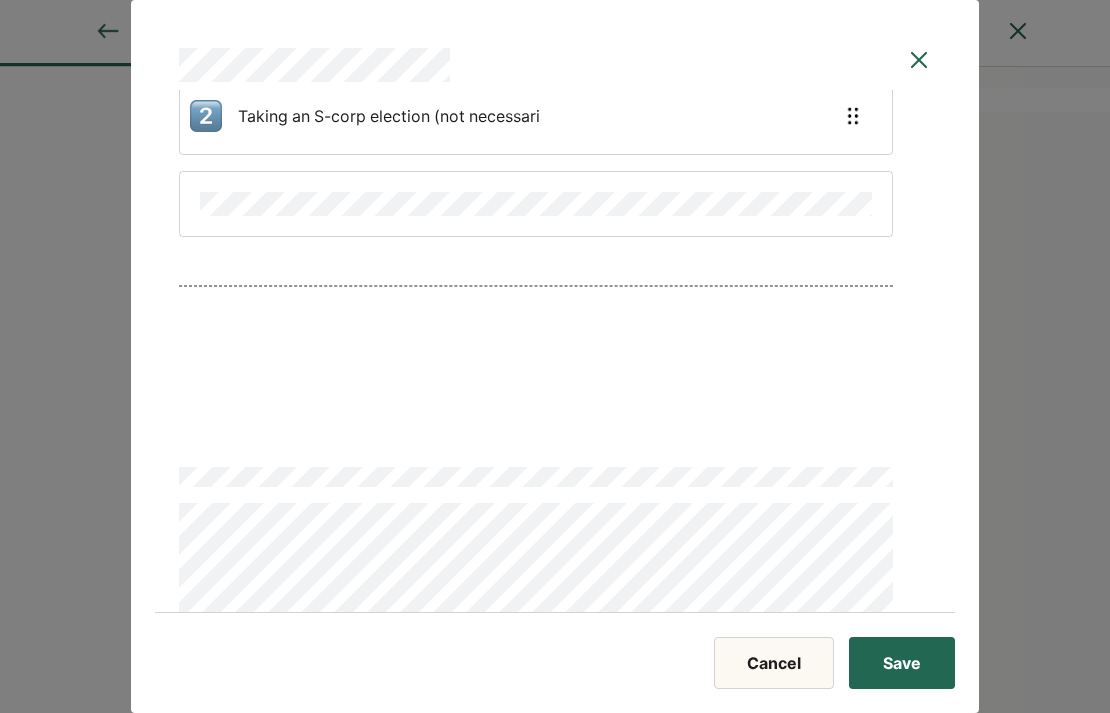 scroll, scrollTop: 2550, scrollLeft: 0, axis: vertical 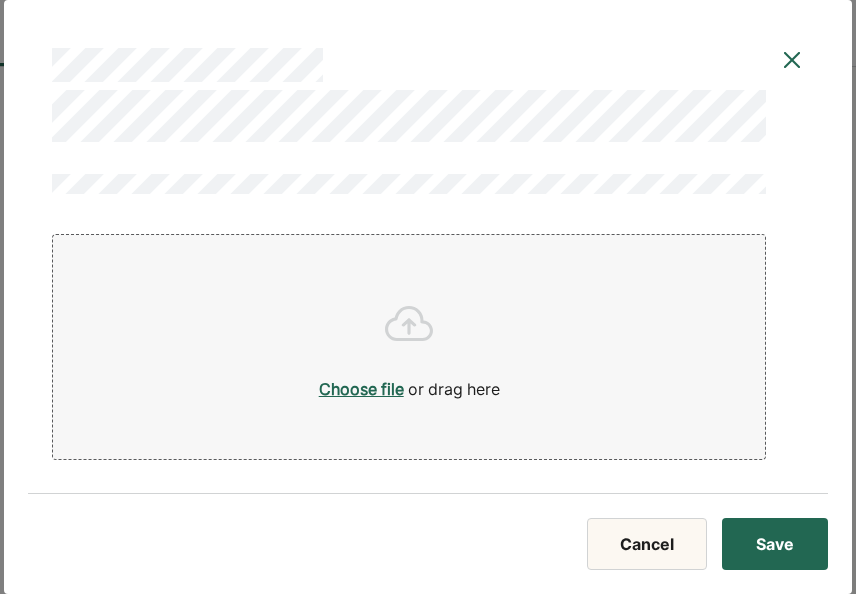 click on "Save" at bounding box center [775, 544] 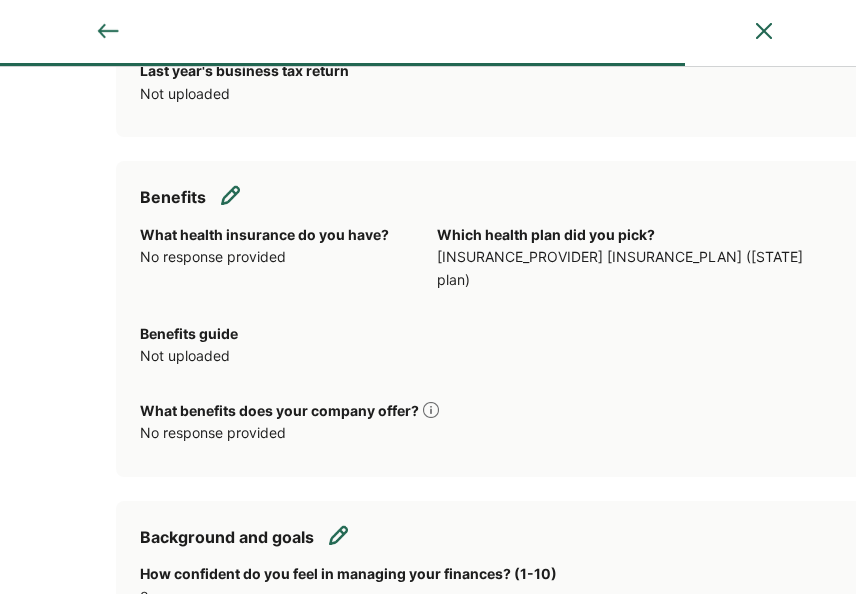 scroll, scrollTop: 2142, scrollLeft: 0, axis: vertical 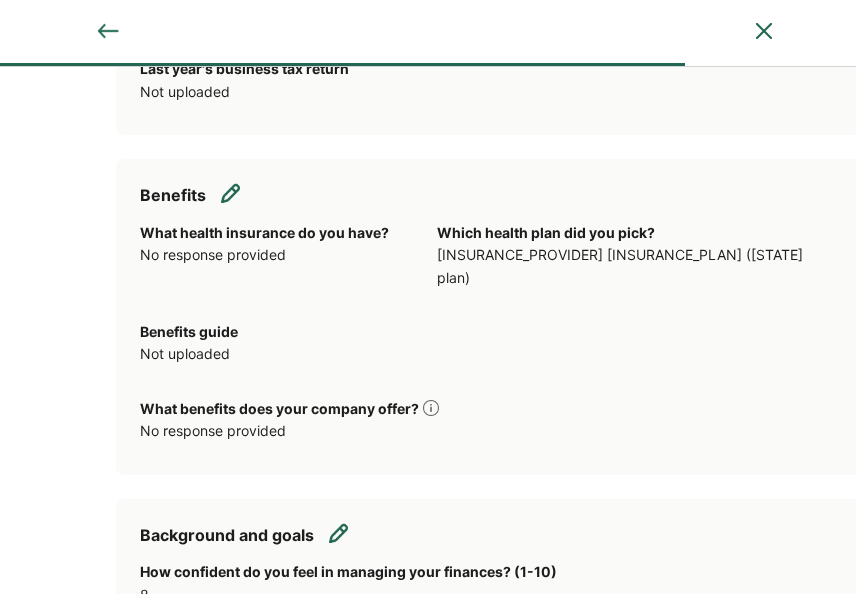 click at bounding box center (231, 193) 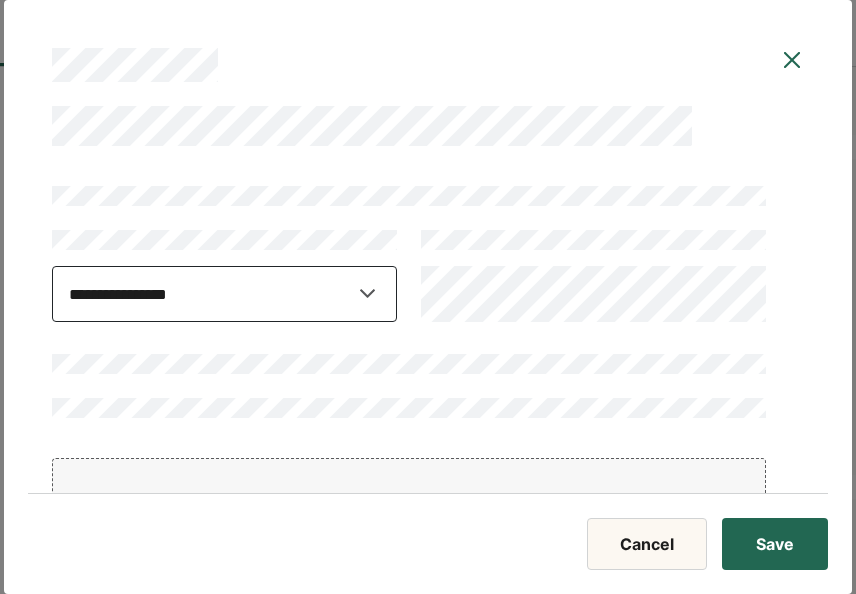 click on "**********" at bounding box center (224, 294) 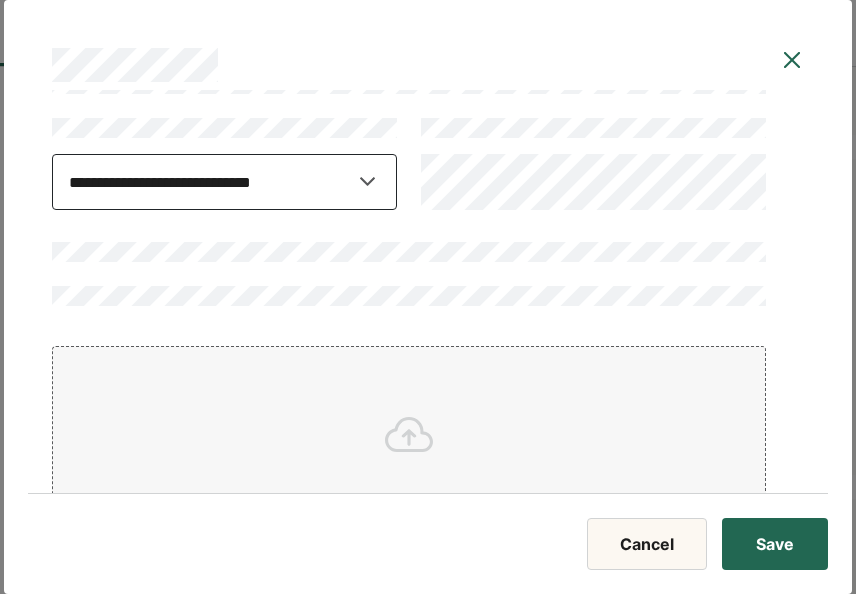 scroll, scrollTop: 98, scrollLeft: 0, axis: vertical 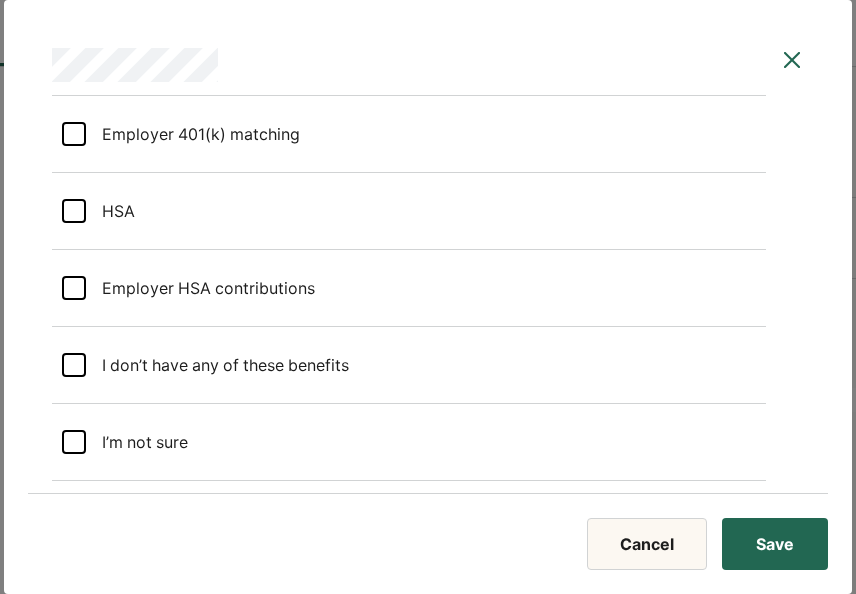 click on "Save" at bounding box center [775, 544] 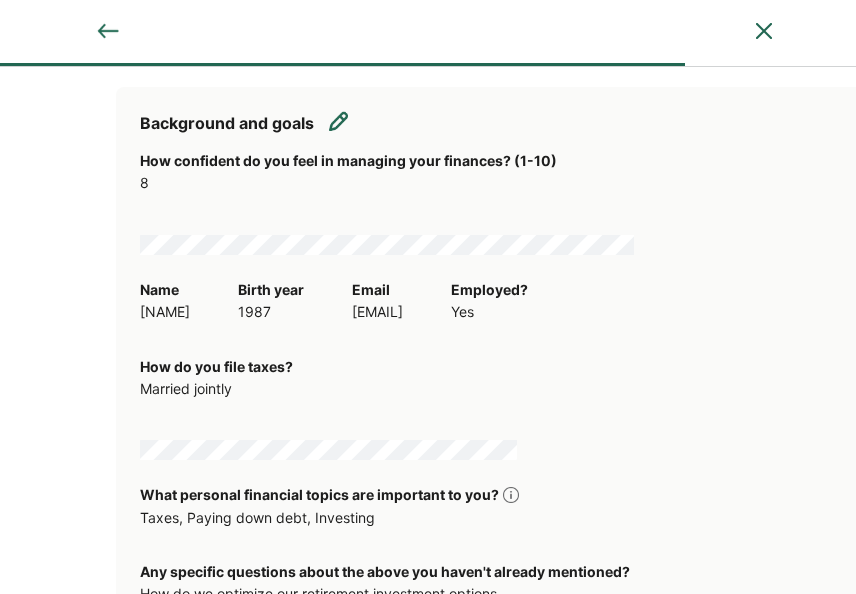 scroll, scrollTop: 2654, scrollLeft: 0, axis: vertical 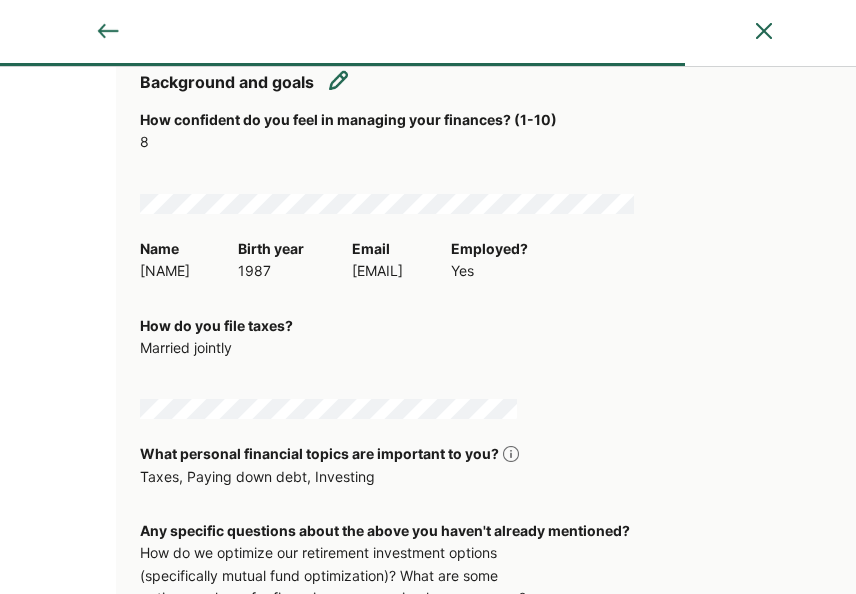 click at bounding box center (339, 80) 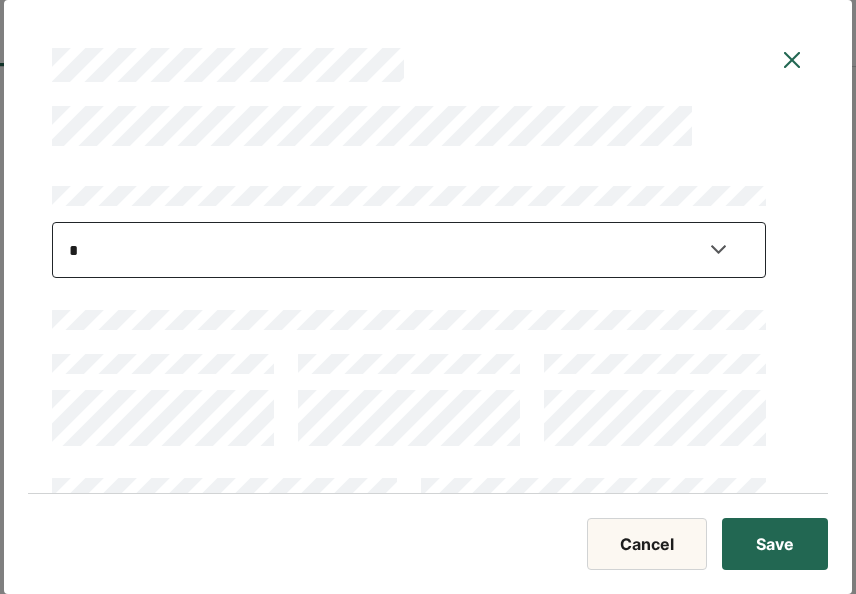 click on "**********" at bounding box center (409, 250) 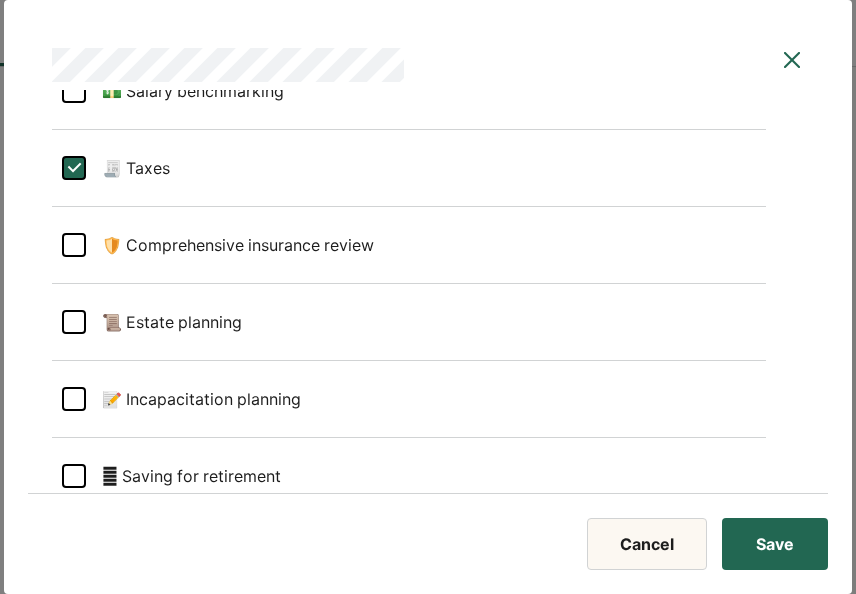 scroll, scrollTop: 1017, scrollLeft: 0, axis: vertical 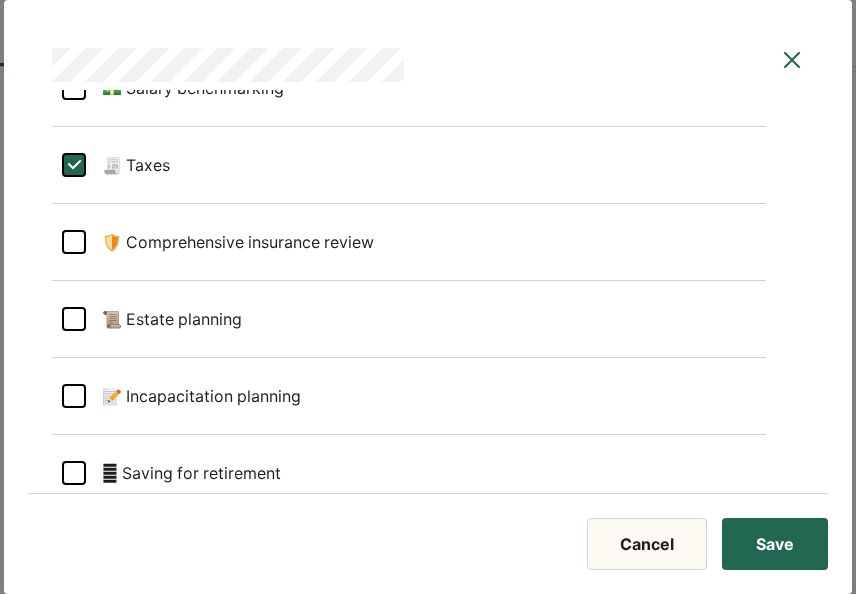 click at bounding box center (74, 242) 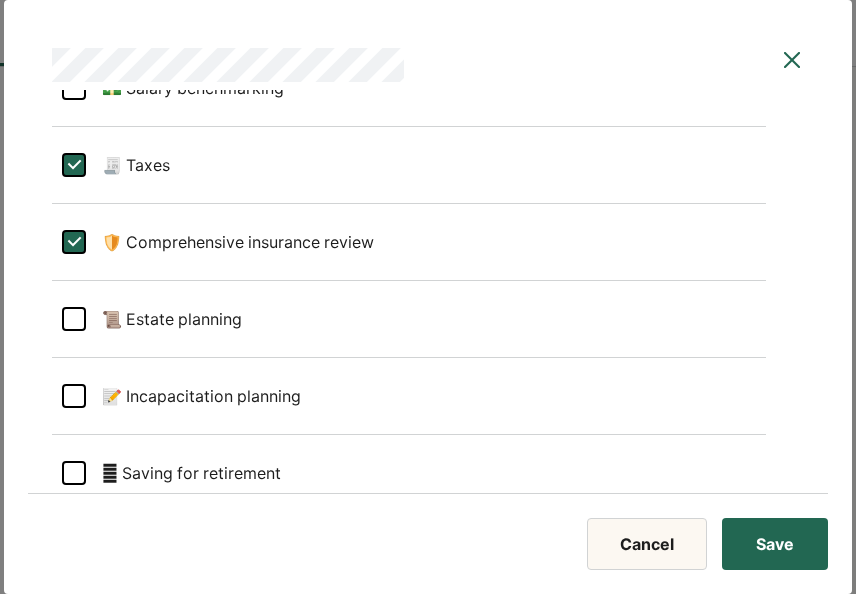 click at bounding box center [74, 319] 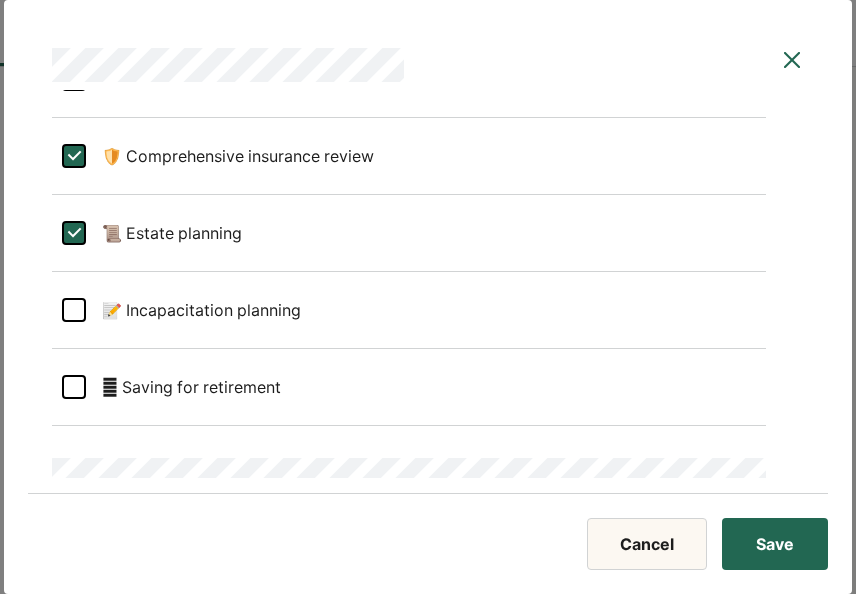 scroll, scrollTop: 1100, scrollLeft: 0, axis: vertical 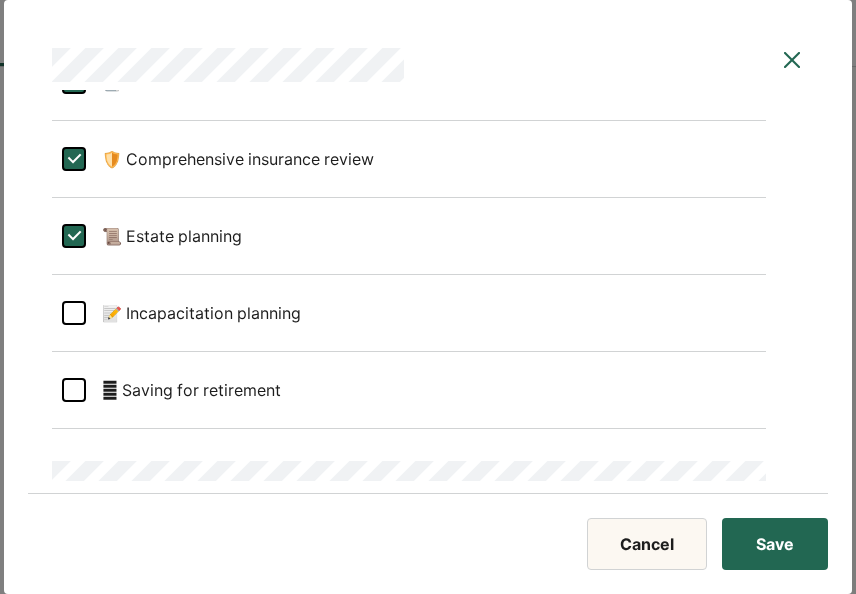 click on "🪺 Saving for retirement" at bounding box center [183, 390] 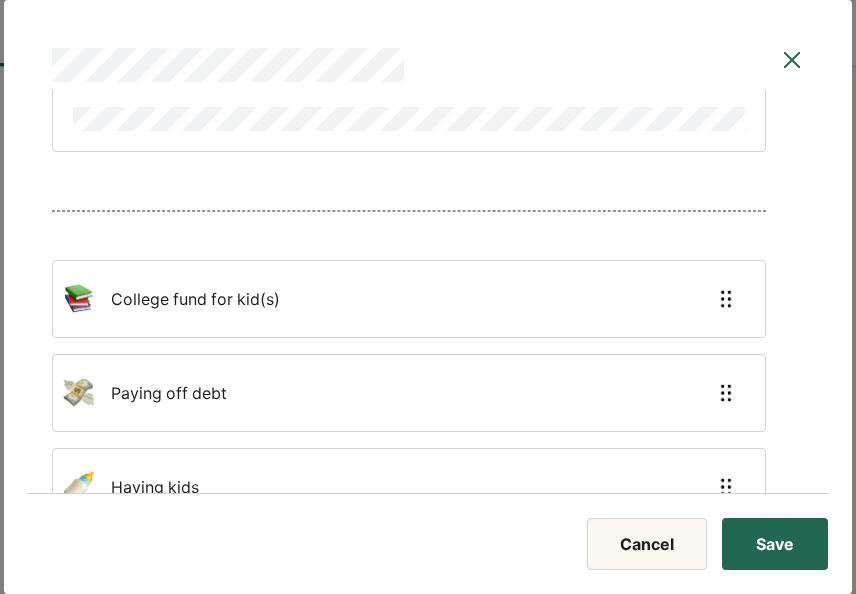 scroll, scrollTop: 2804, scrollLeft: 0, axis: vertical 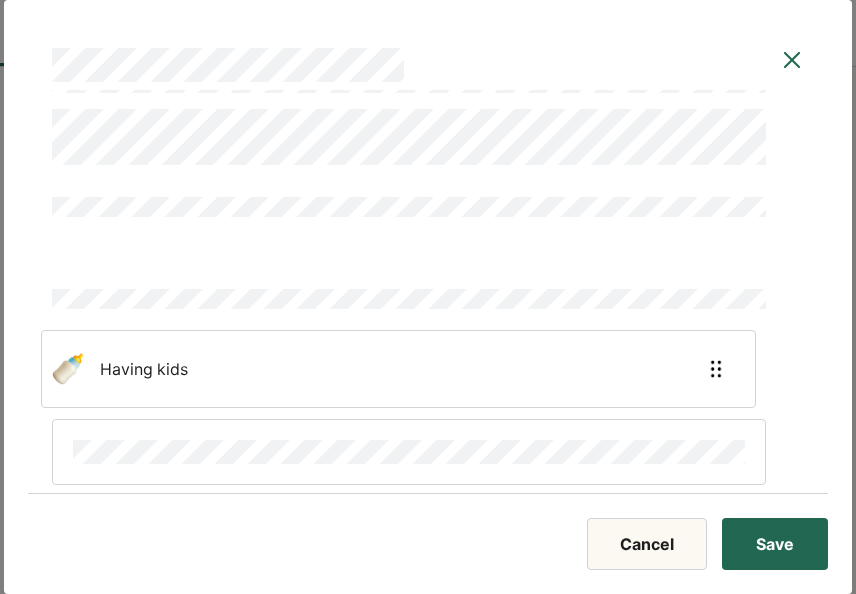 drag, startPoint x: 629, startPoint y: 460, endPoint x: 614, endPoint y: 351, distance: 110.02727 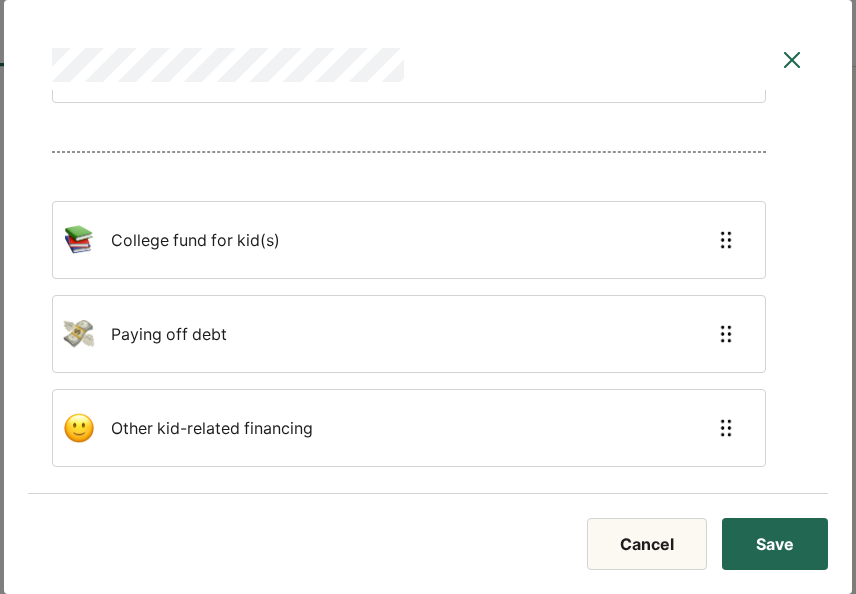 scroll, scrollTop: 2922, scrollLeft: 0, axis: vertical 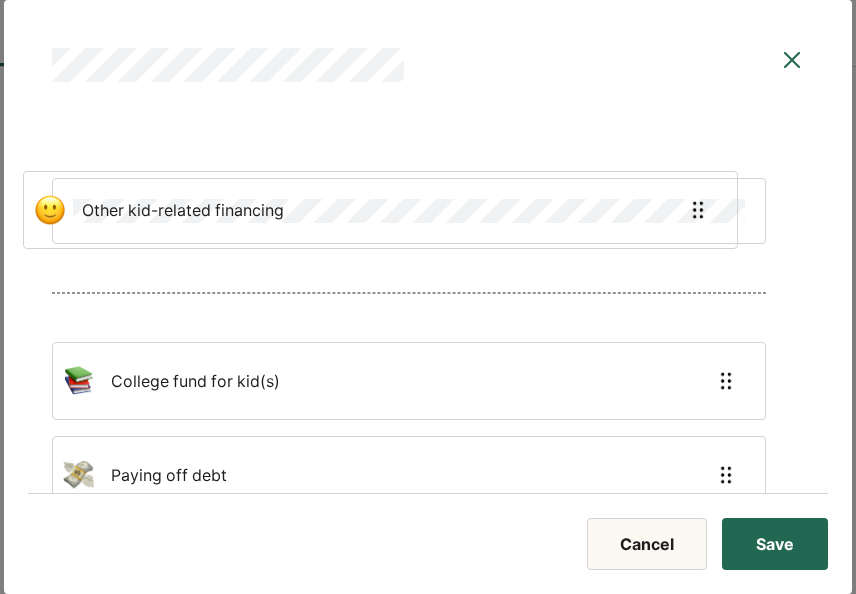 drag, startPoint x: 713, startPoint y: 416, endPoint x: 681, endPoint y: 187, distance: 231.225 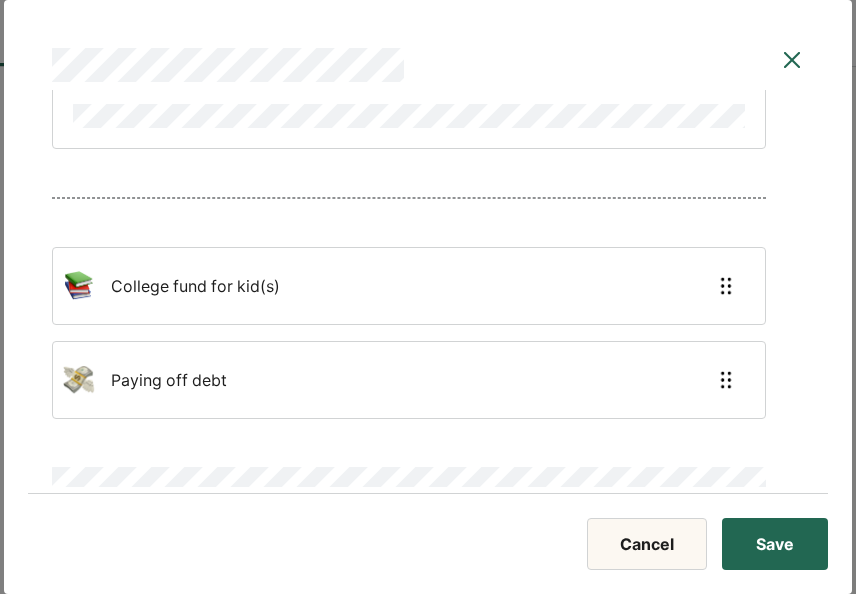 scroll, scrollTop: 2977, scrollLeft: 0, axis: vertical 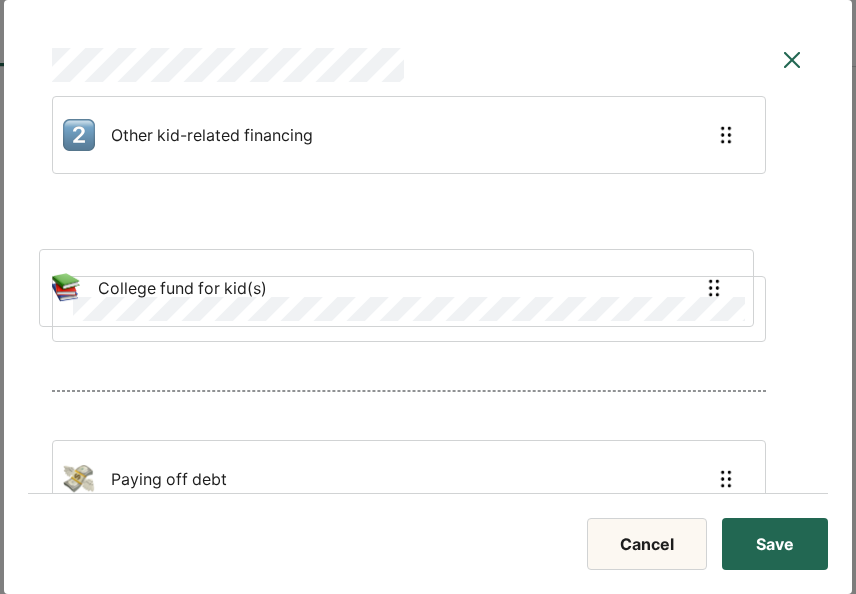 drag, startPoint x: 665, startPoint y: 264, endPoint x: 650, endPoint y: 267, distance: 15.297058 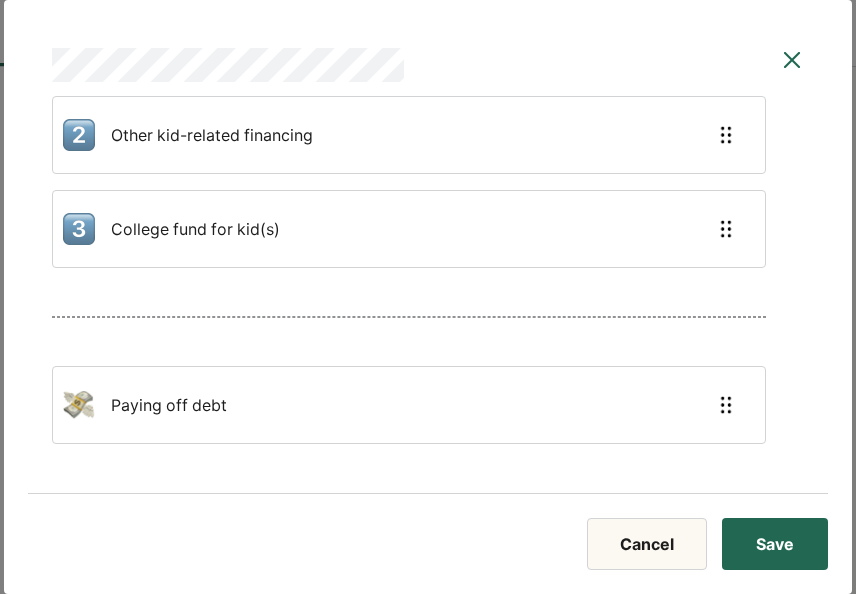 scroll, scrollTop: 2863, scrollLeft: 0, axis: vertical 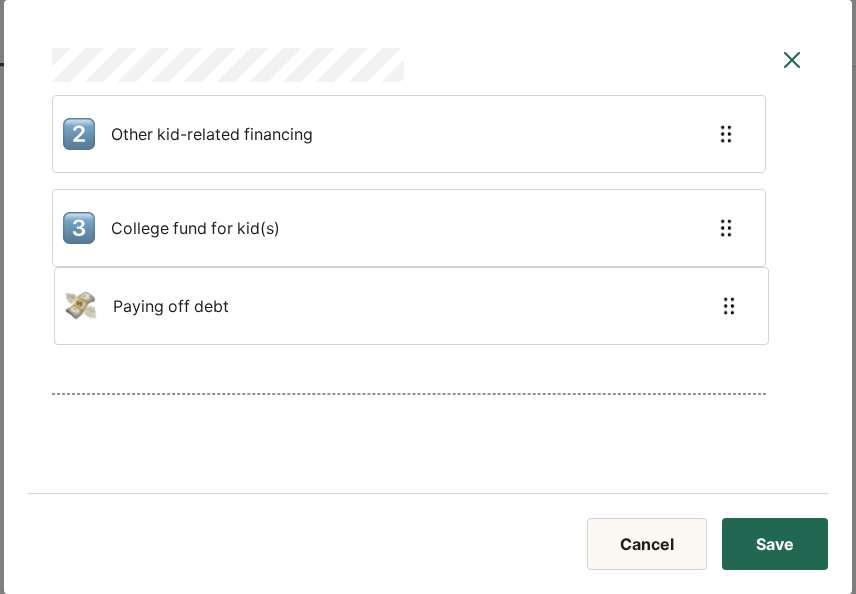 drag, startPoint x: 561, startPoint y: 381, endPoint x: 563, endPoint y: 275, distance: 106.01887 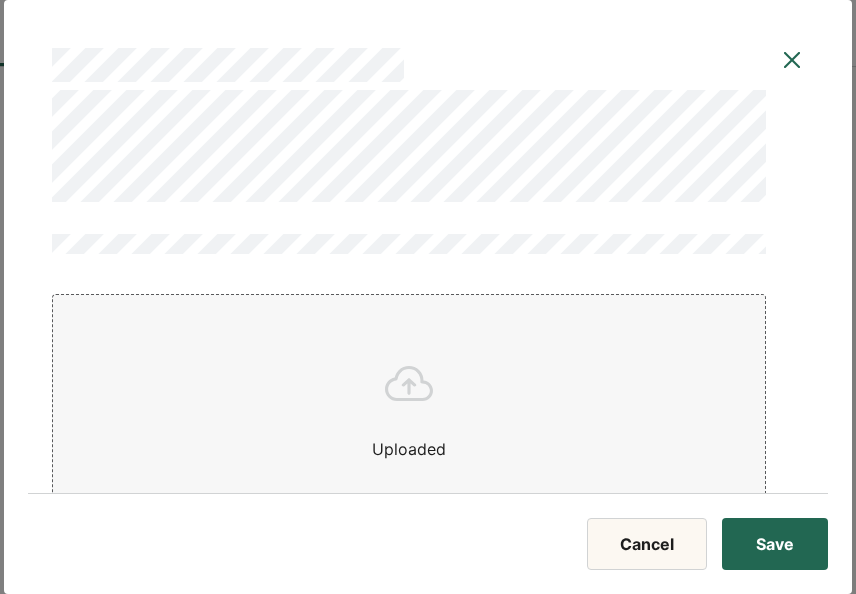 scroll, scrollTop: 3686, scrollLeft: 0, axis: vertical 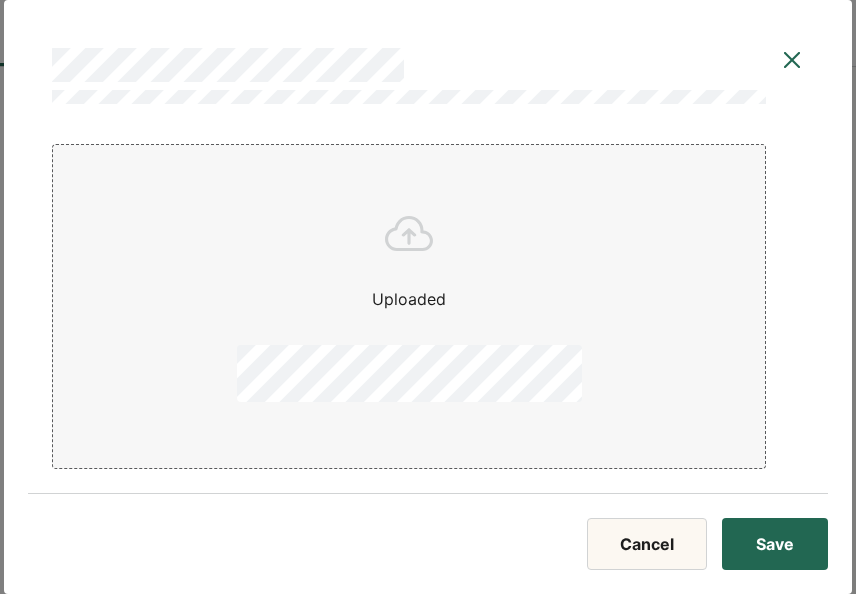 click on "Save" at bounding box center (775, 544) 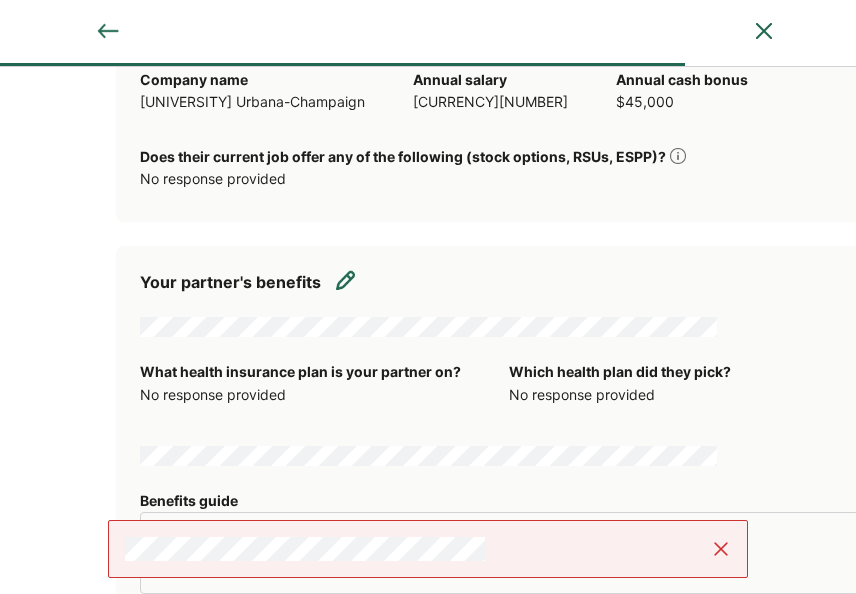 scroll, scrollTop: 4336, scrollLeft: 0, axis: vertical 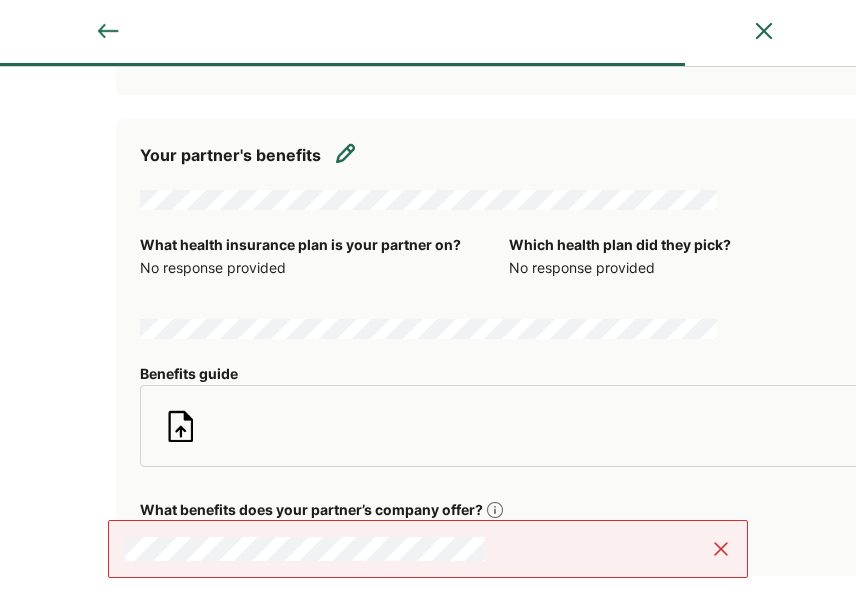 click at bounding box center [428, 549] 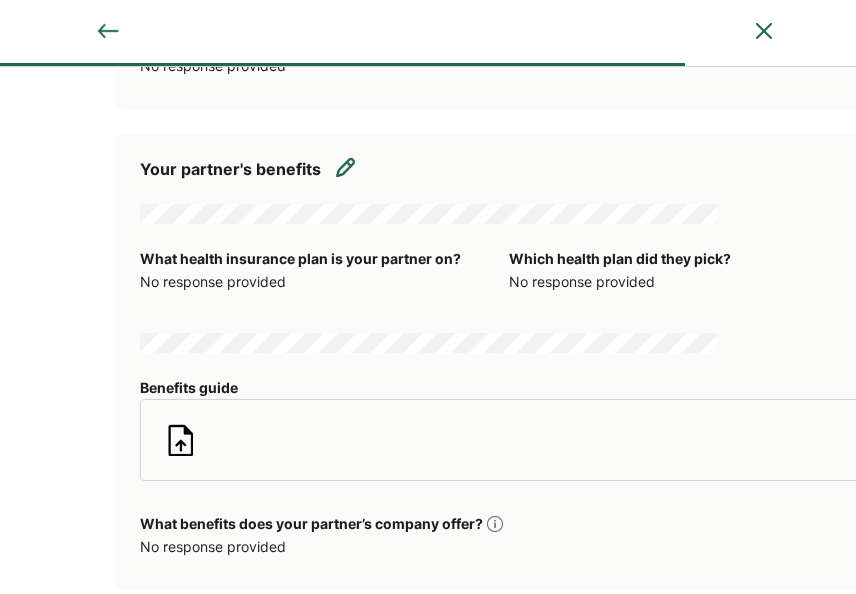 scroll, scrollTop: 4324, scrollLeft: 0, axis: vertical 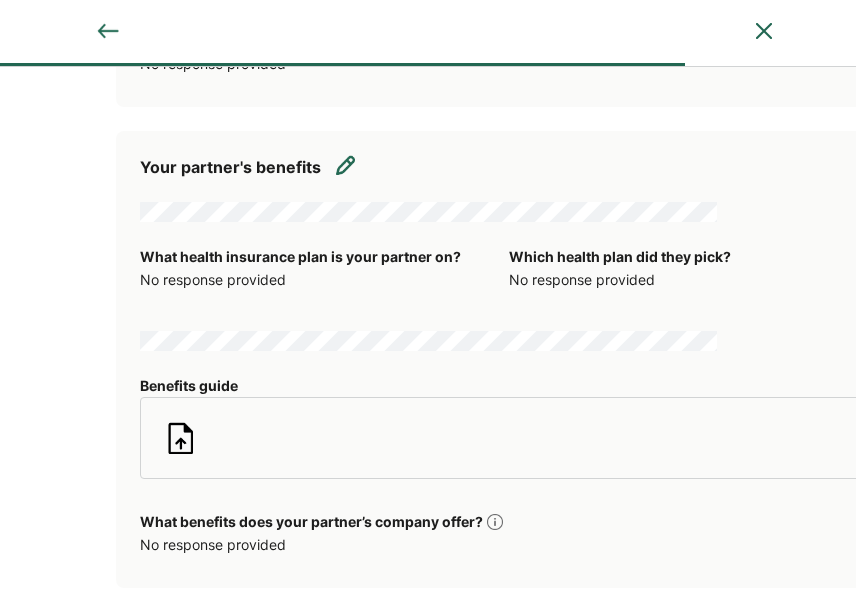 click at bounding box center [346, 165] 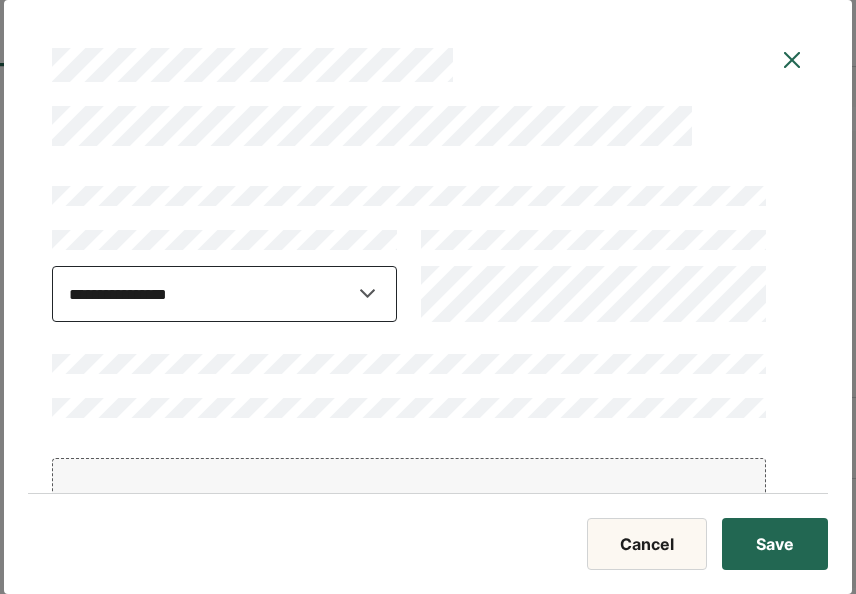 click on "**********" at bounding box center (224, 294) 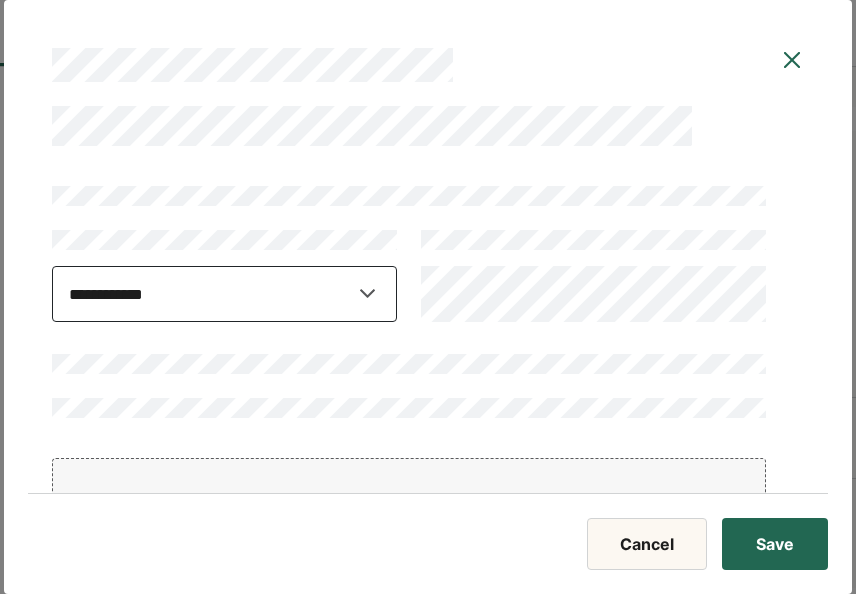 click on "**********" at bounding box center (224, 294) 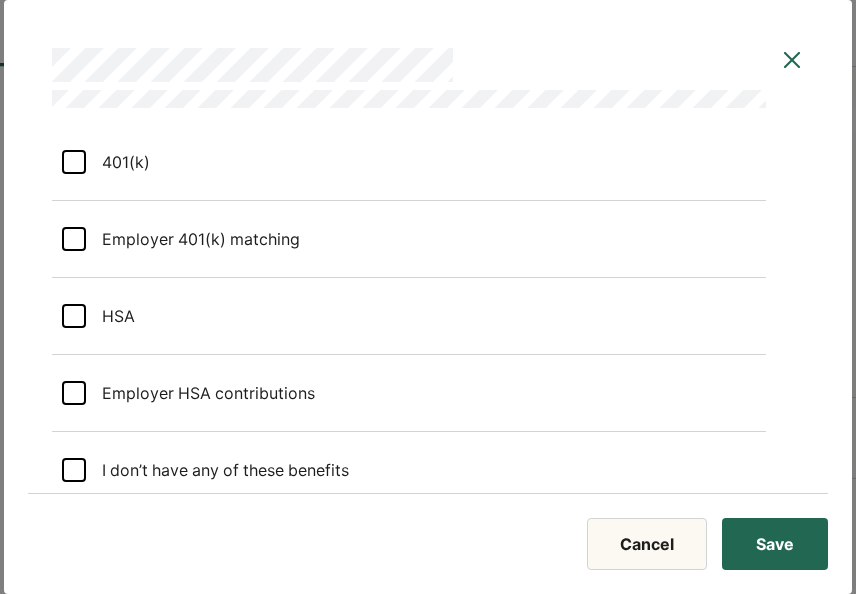 scroll, scrollTop: 736, scrollLeft: 0, axis: vertical 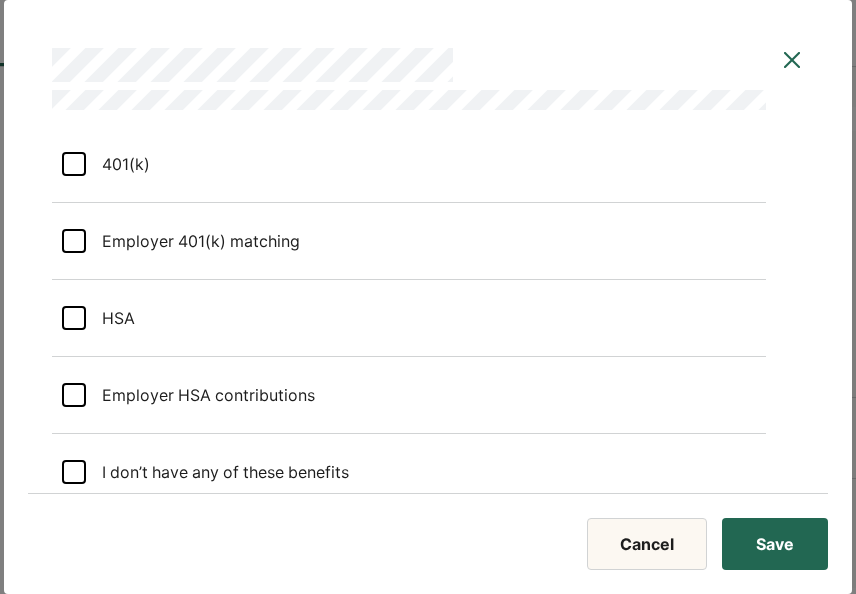 click on "Save" at bounding box center [775, 544] 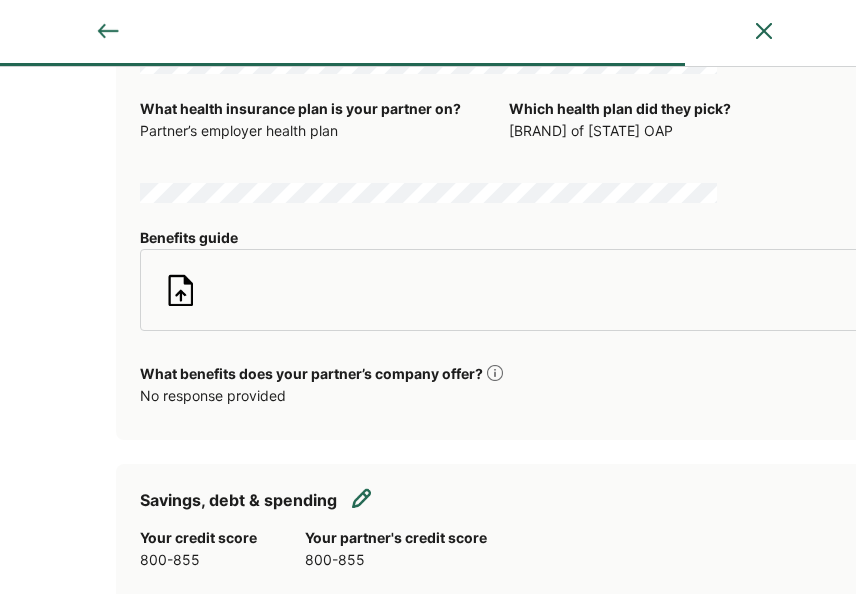 scroll, scrollTop: 4595, scrollLeft: 0, axis: vertical 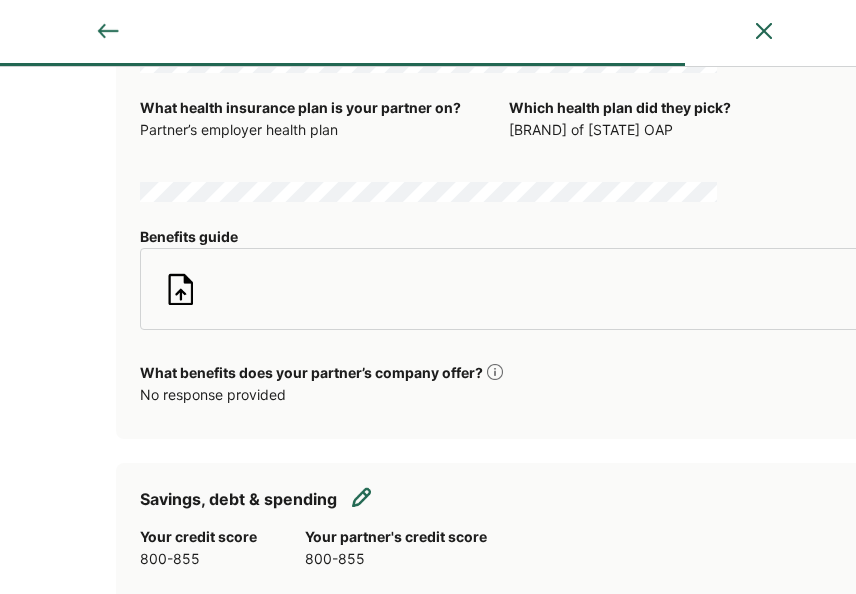 click at bounding box center (346, 16) 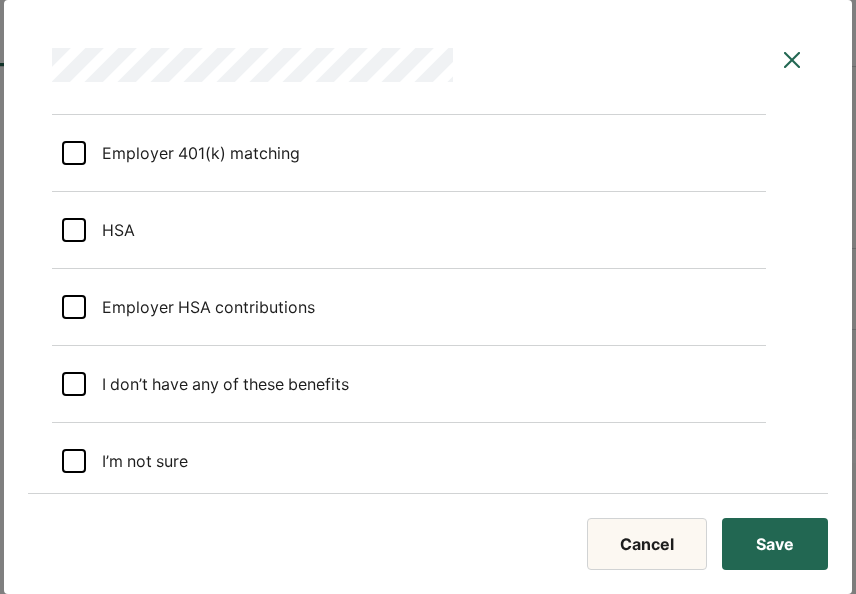scroll, scrollTop: 843, scrollLeft: 0, axis: vertical 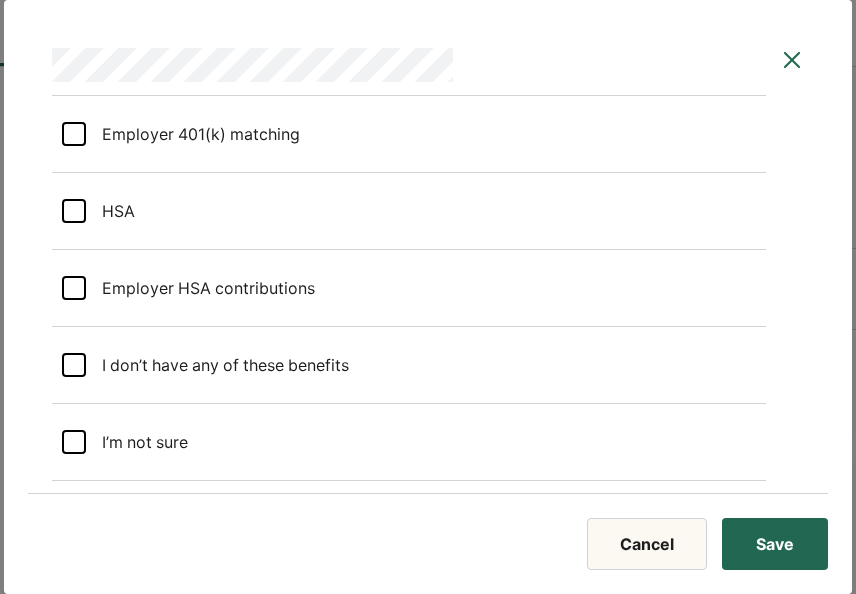 click at bounding box center [74, 365] 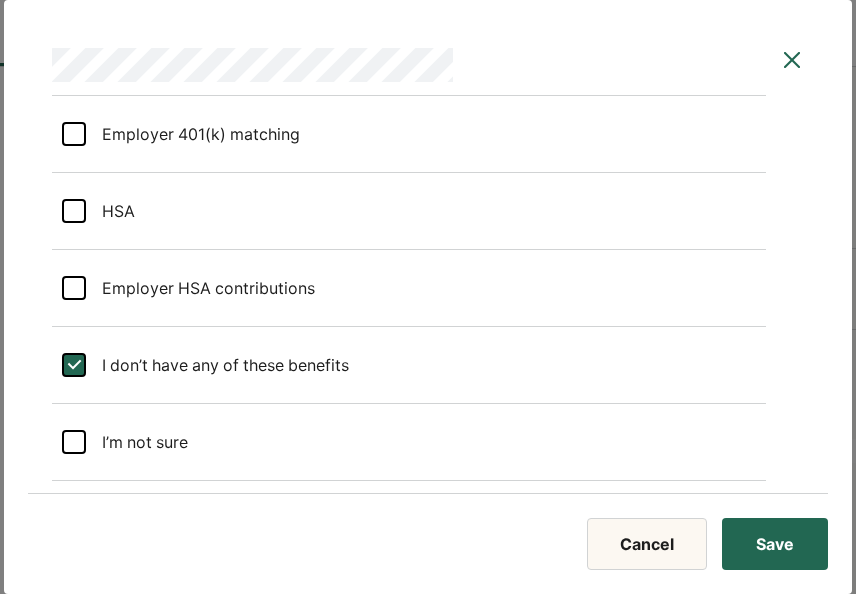 click on "Save" at bounding box center [775, 544] 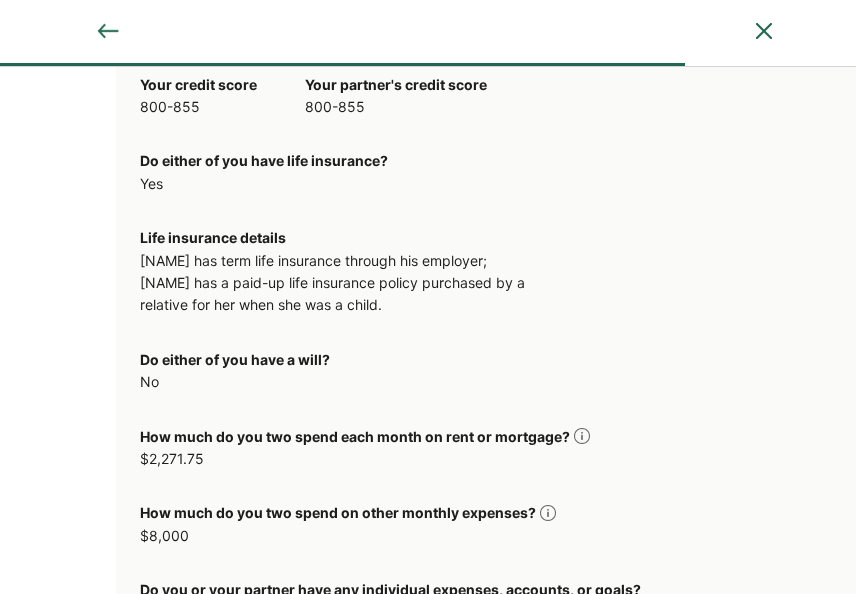 scroll, scrollTop: 5047, scrollLeft: 0, axis: vertical 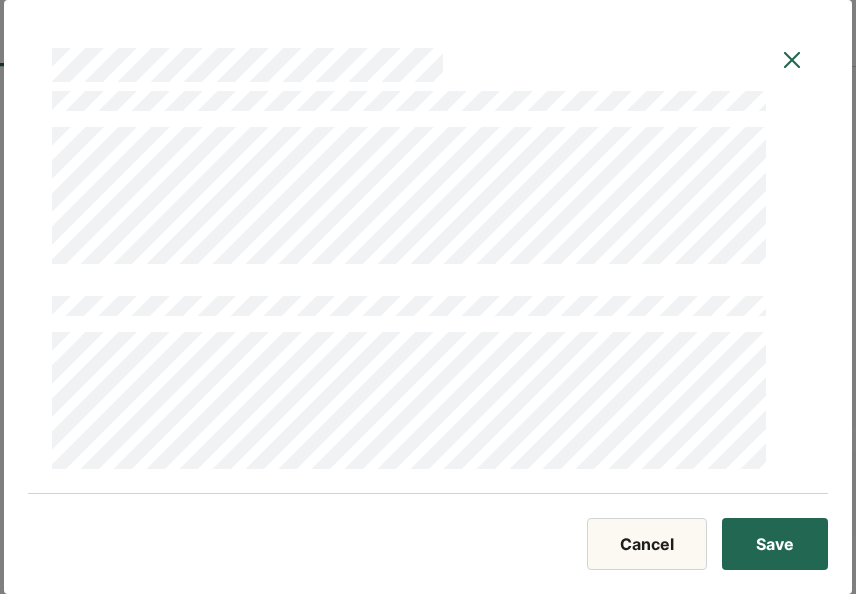click on "Save" at bounding box center (775, 544) 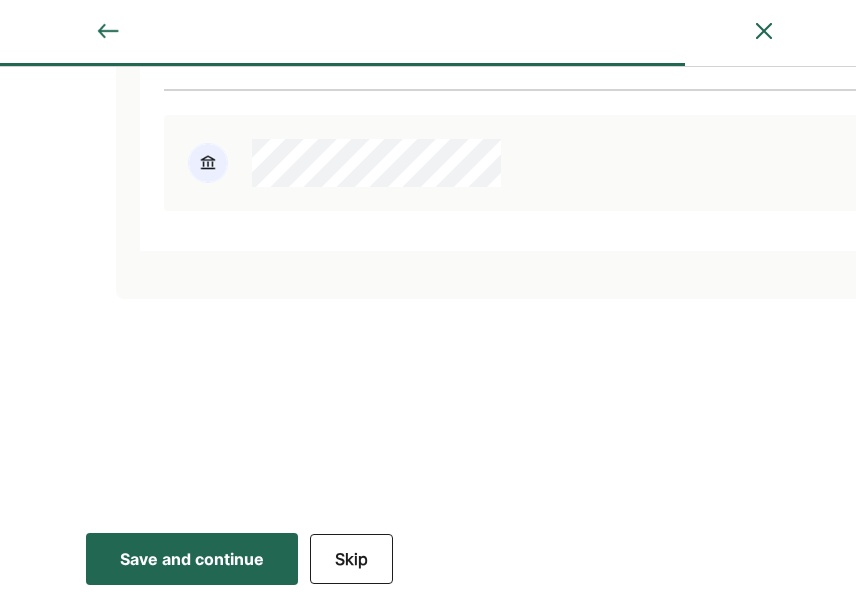scroll, scrollTop: 11646, scrollLeft: 0, axis: vertical 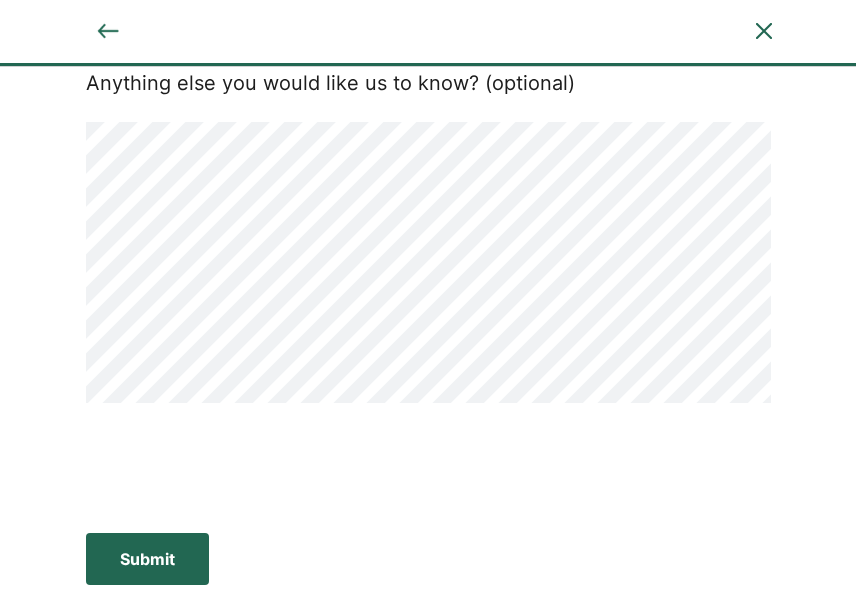 click on "Submit" at bounding box center (147, 559) 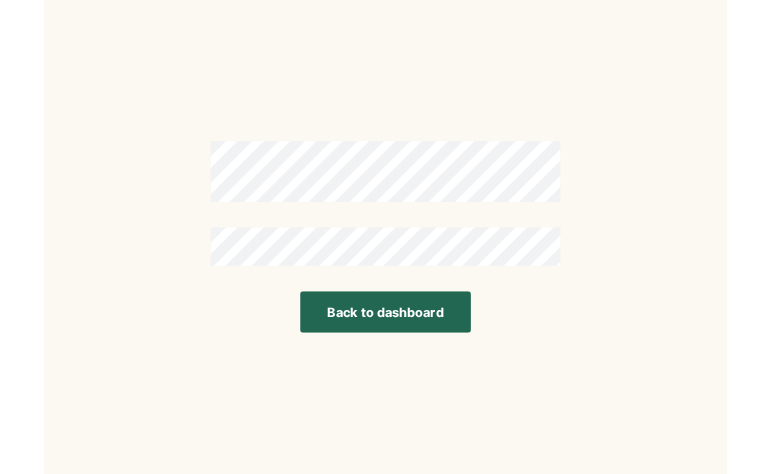 scroll, scrollTop: 0, scrollLeft: 0, axis: both 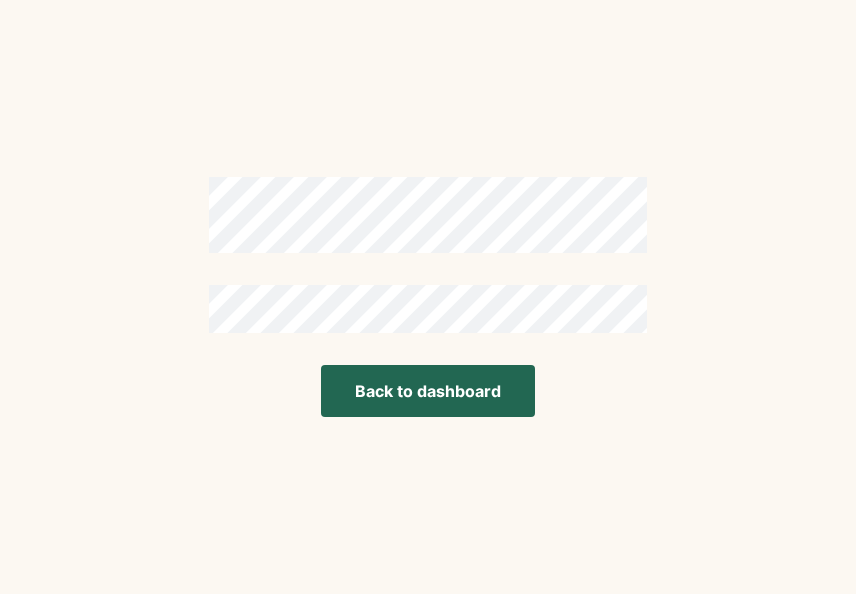 click on "Back to dashboard" at bounding box center [428, 391] 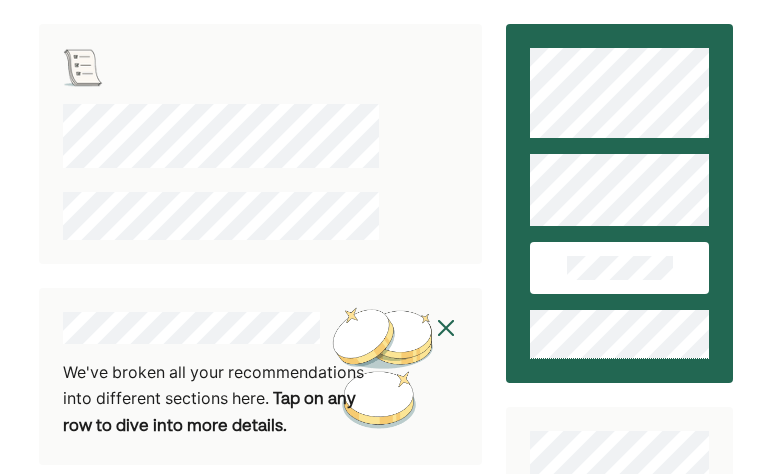 click at bounding box center (261, 144) 